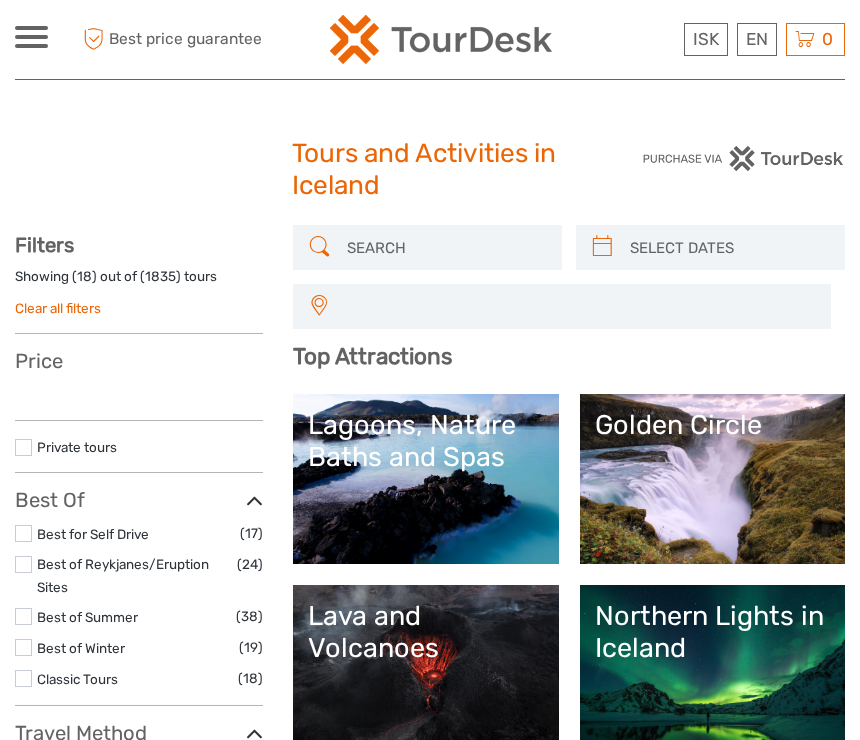 select 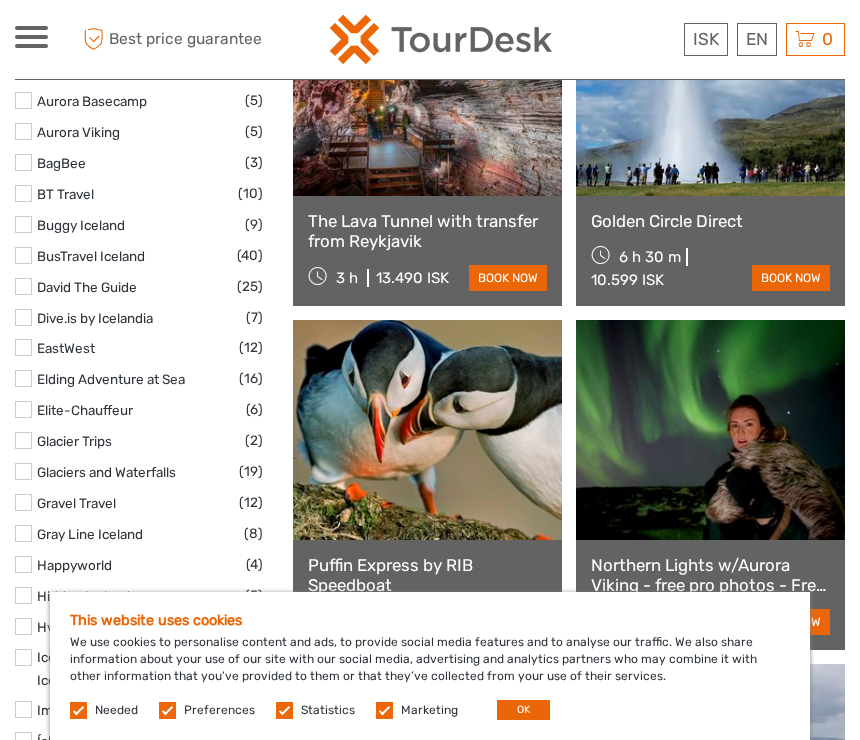 scroll, scrollTop: 2570, scrollLeft: 0, axis: vertical 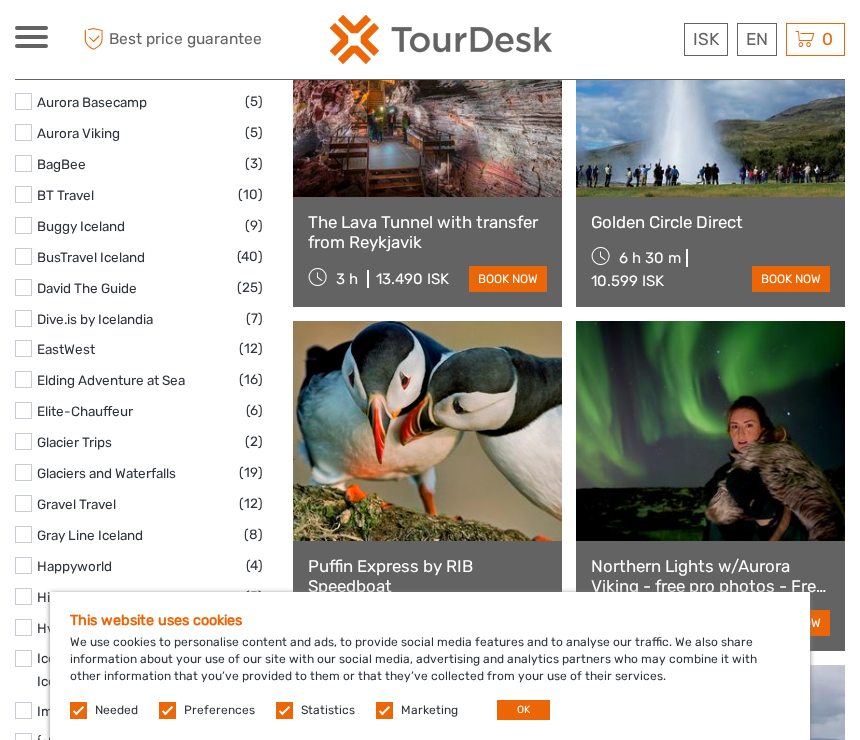 click at bounding box center (23, 441) 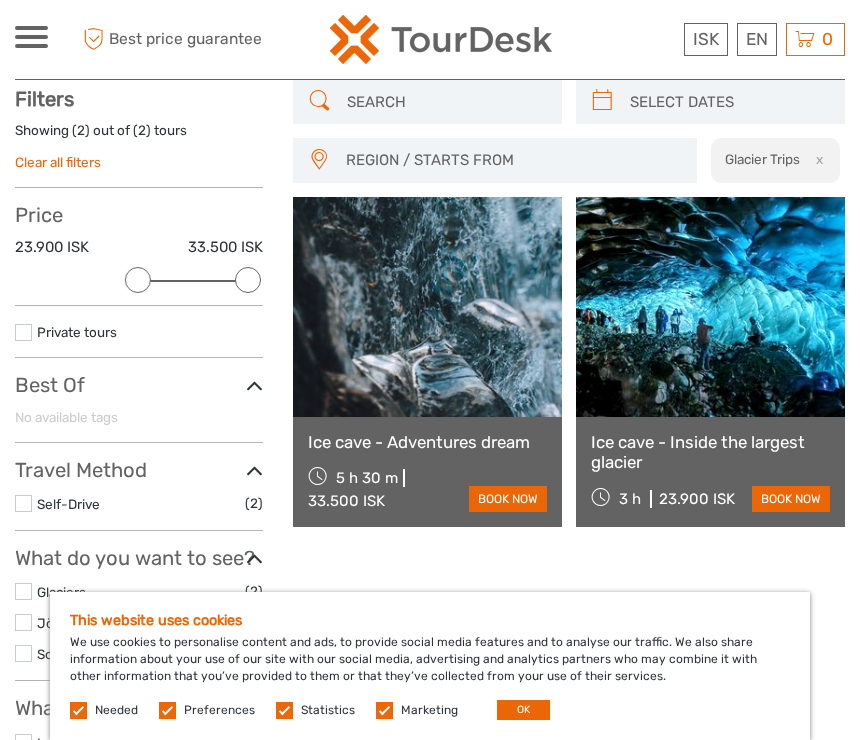 scroll, scrollTop: 144, scrollLeft: 0, axis: vertical 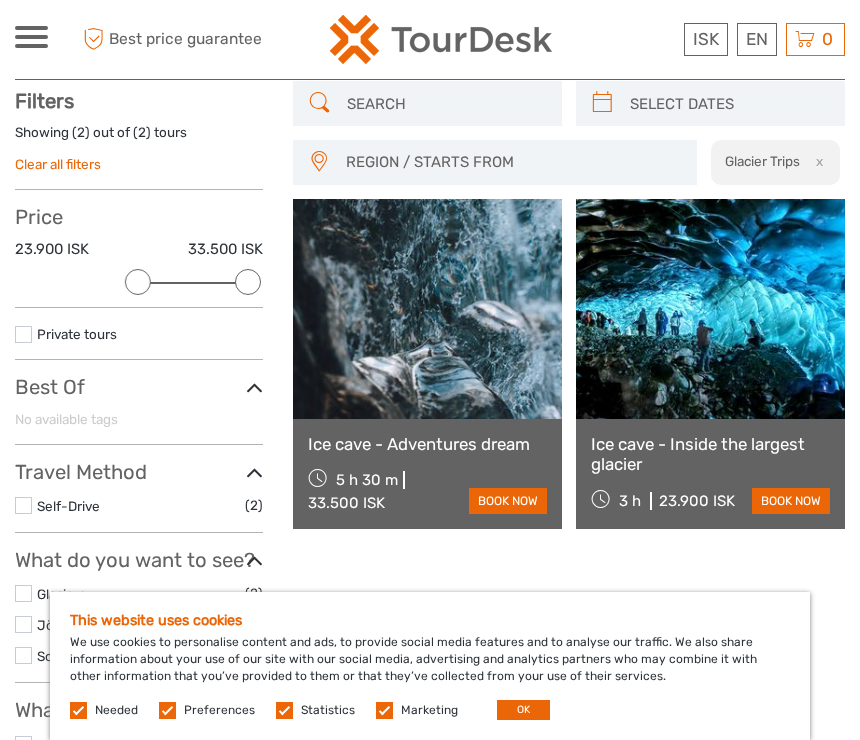 click at bounding box center [710, 309] 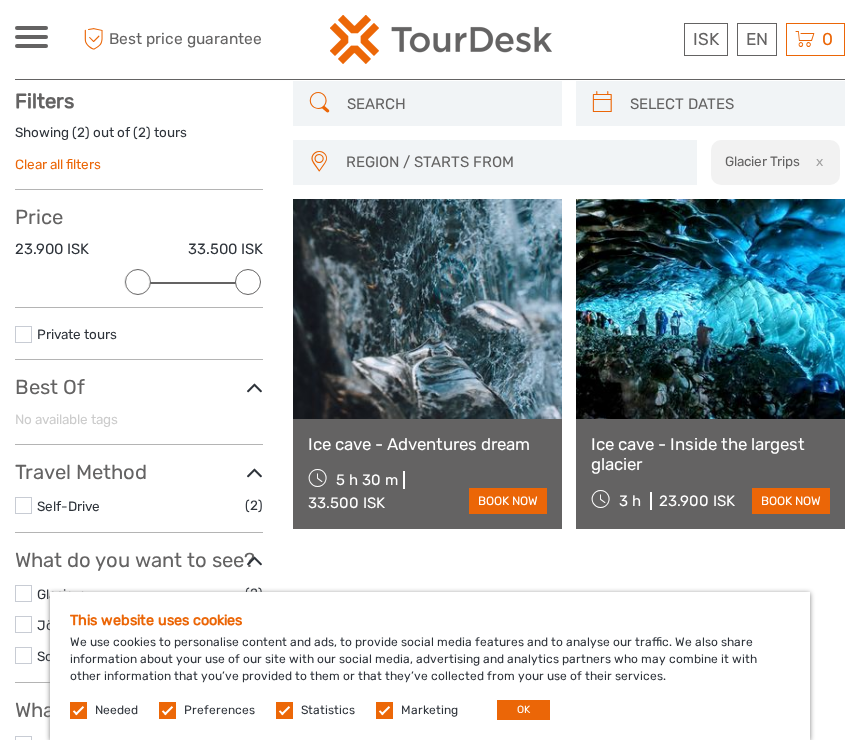 click on "REGION / STARTS FROM" at bounding box center [512, 162] 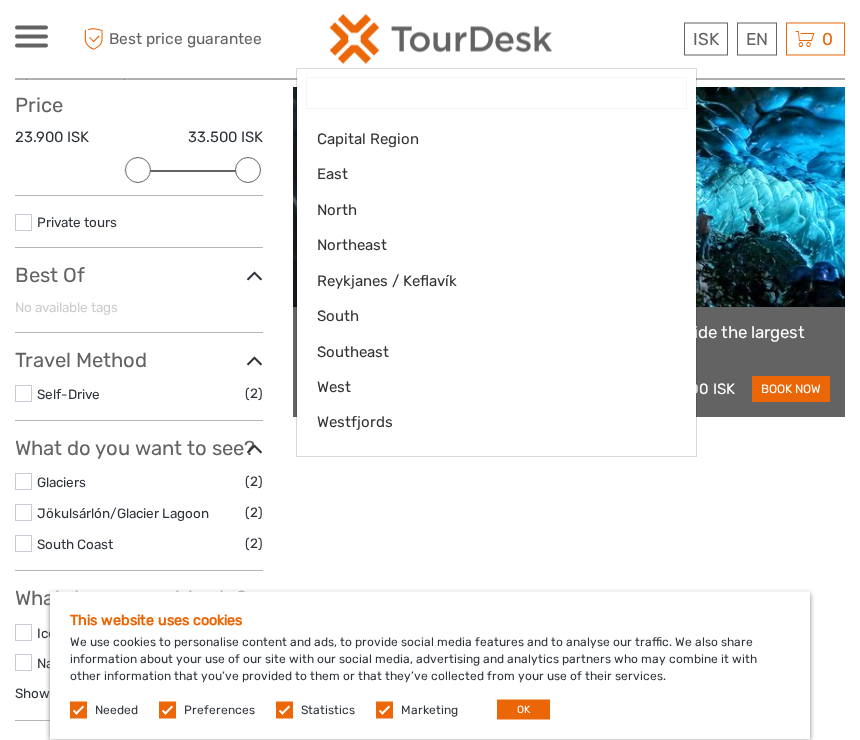scroll, scrollTop: 256, scrollLeft: 0, axis: vertical 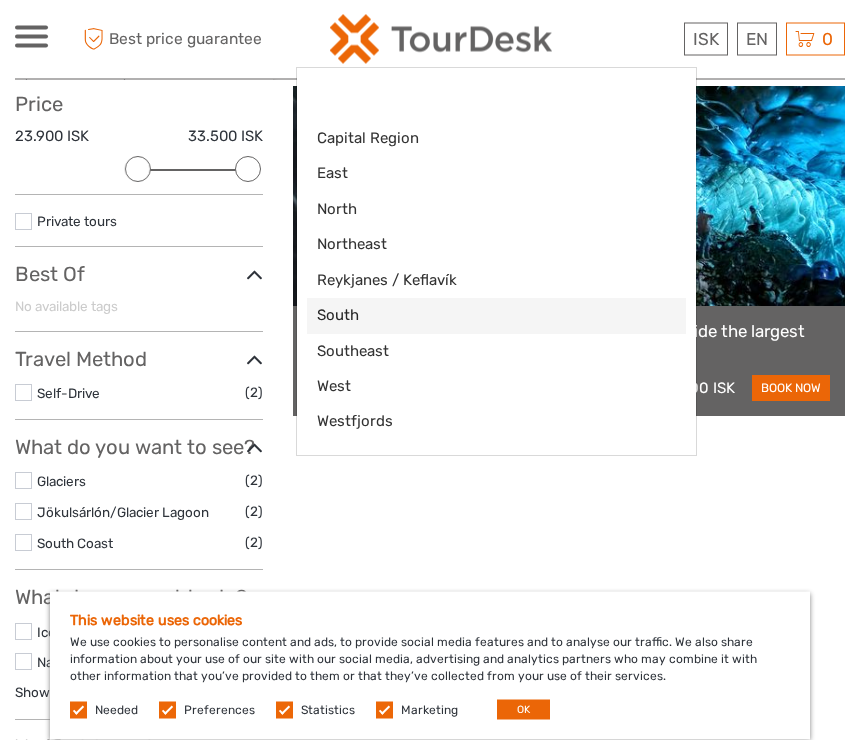 click on "South" at bounding box center (479, 316) 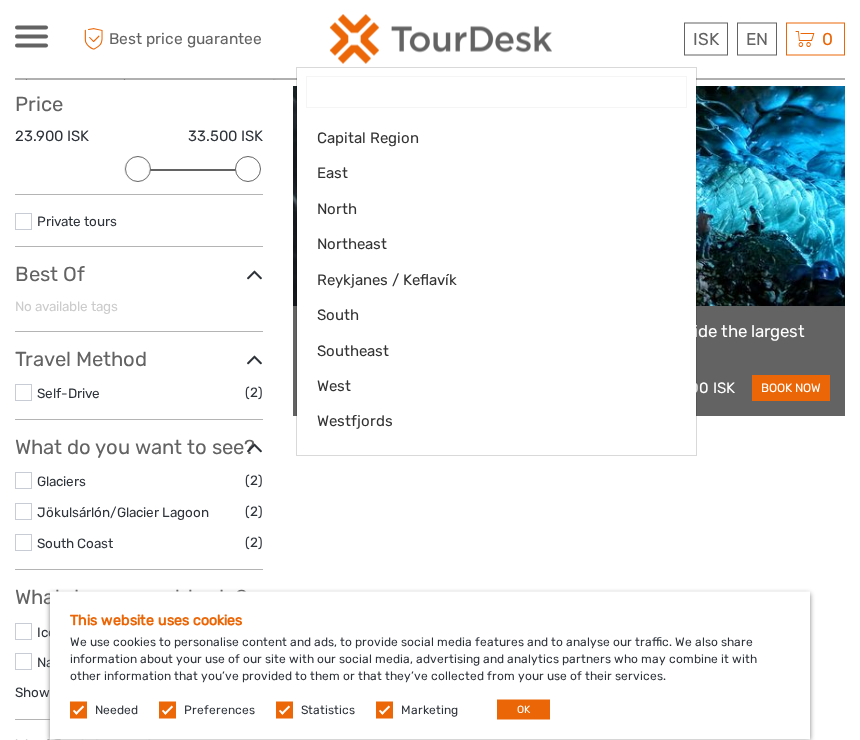 select on "South" 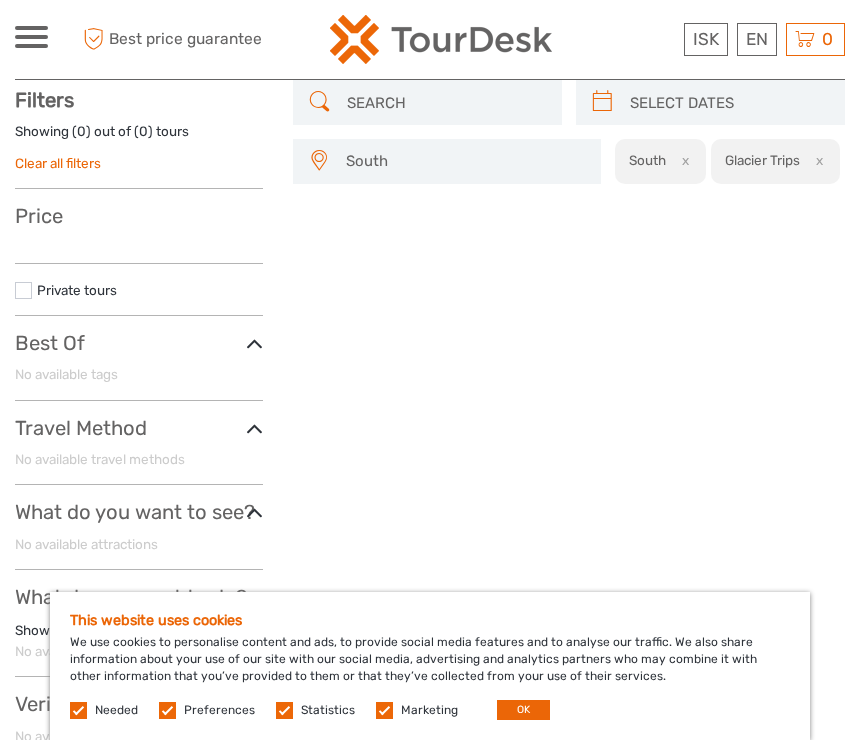 scroll, scrollTop: 144, scrollLeft: 0, axis: vertical 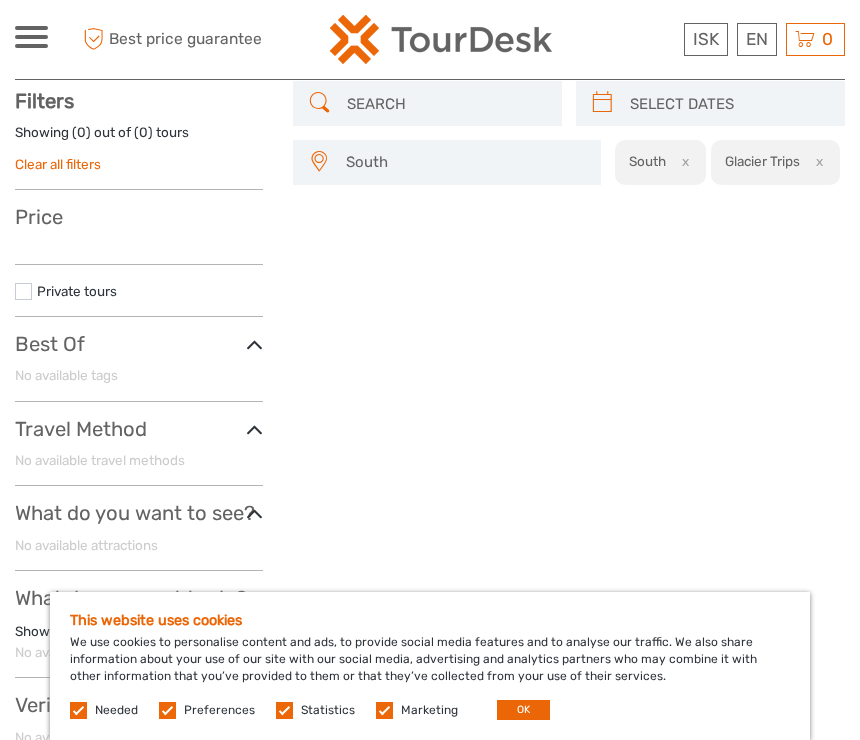 click on "South" at bounding box center [464, 162] 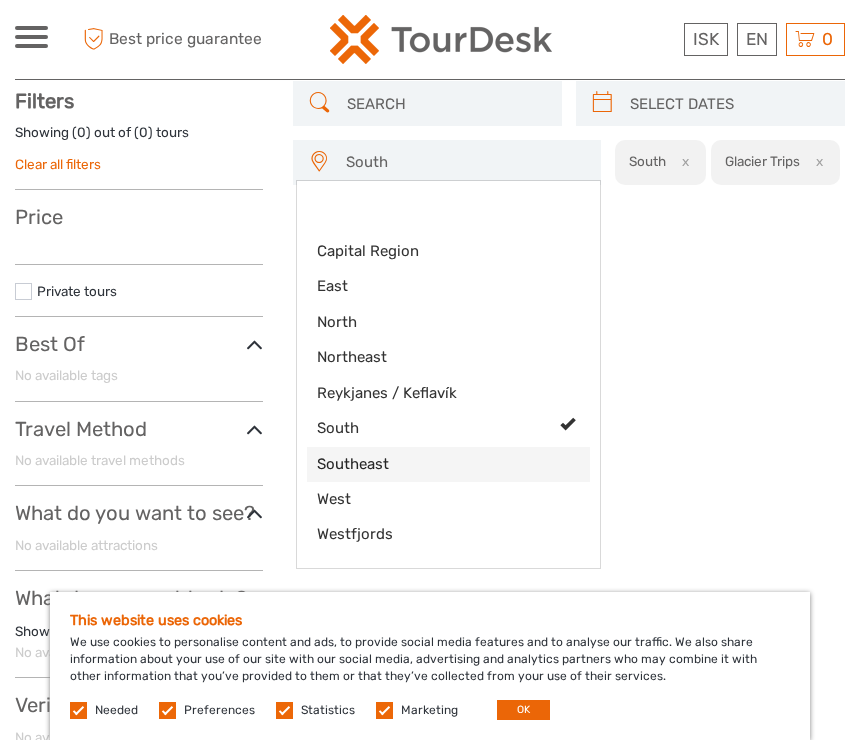 click on "Southeast" at bounding box center (431, 464) 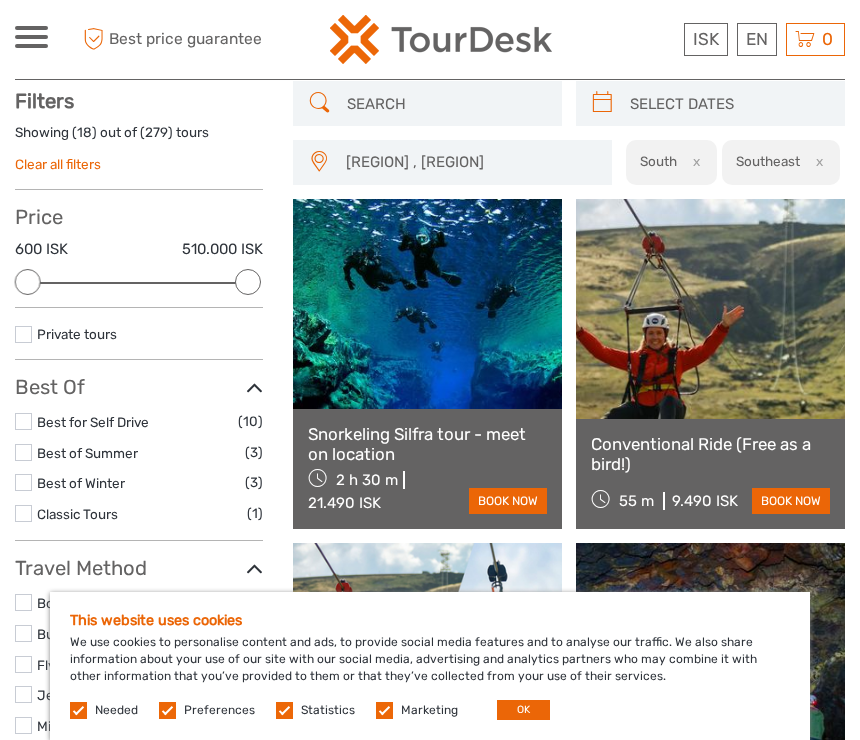 click on "South
,
Southeast" at bounding box center [469, 162] 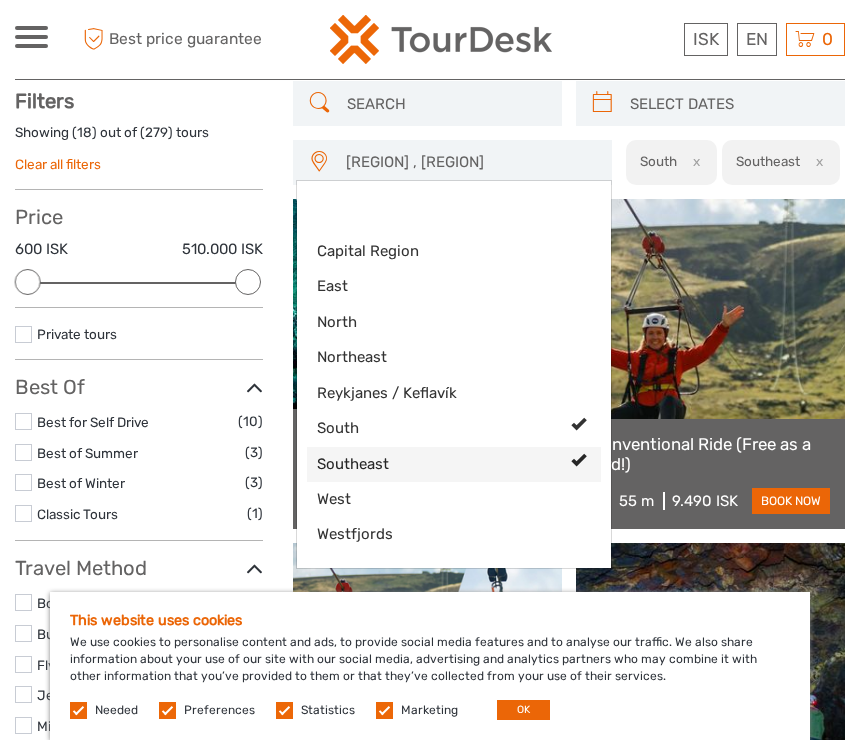 click at bounding box center [578, 460] 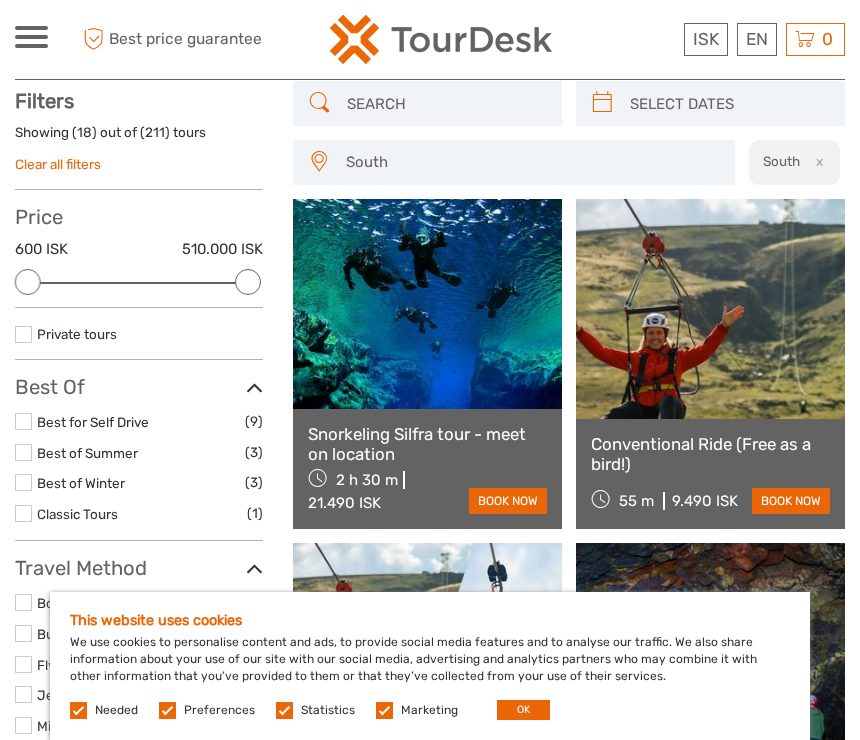 click at bounding box center (710, 309) 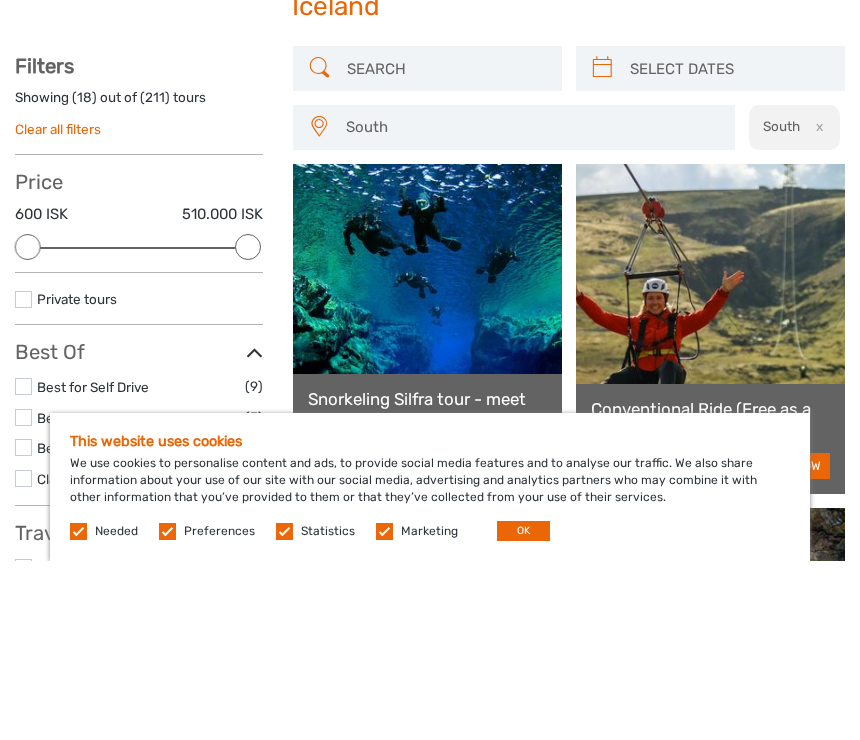 scroll, scrollTop: 179, scrollLeft: 0, axis: vertical 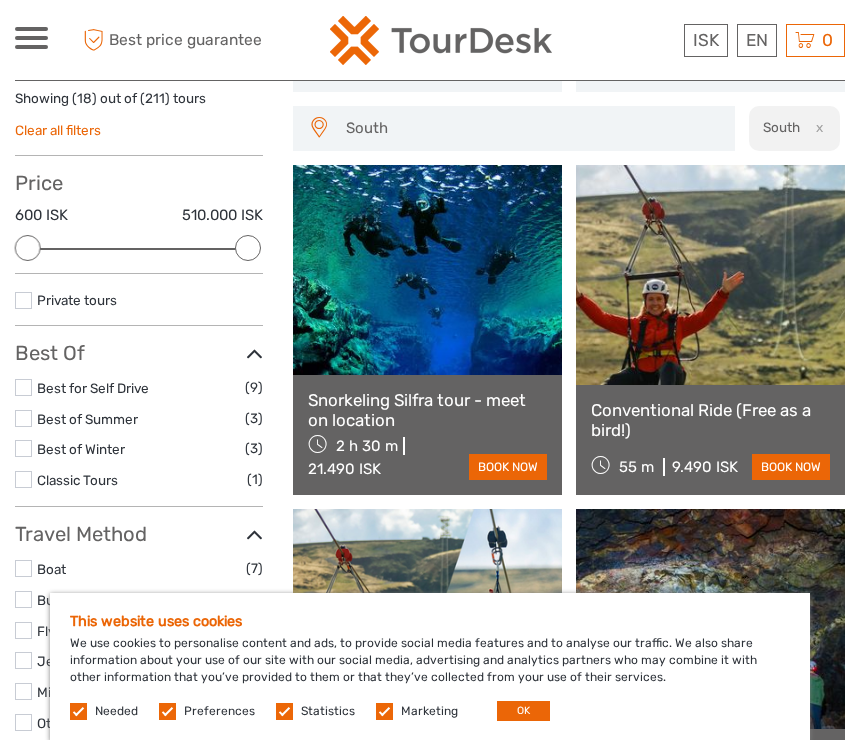 click on "OK" at bounding box center [523, 710] 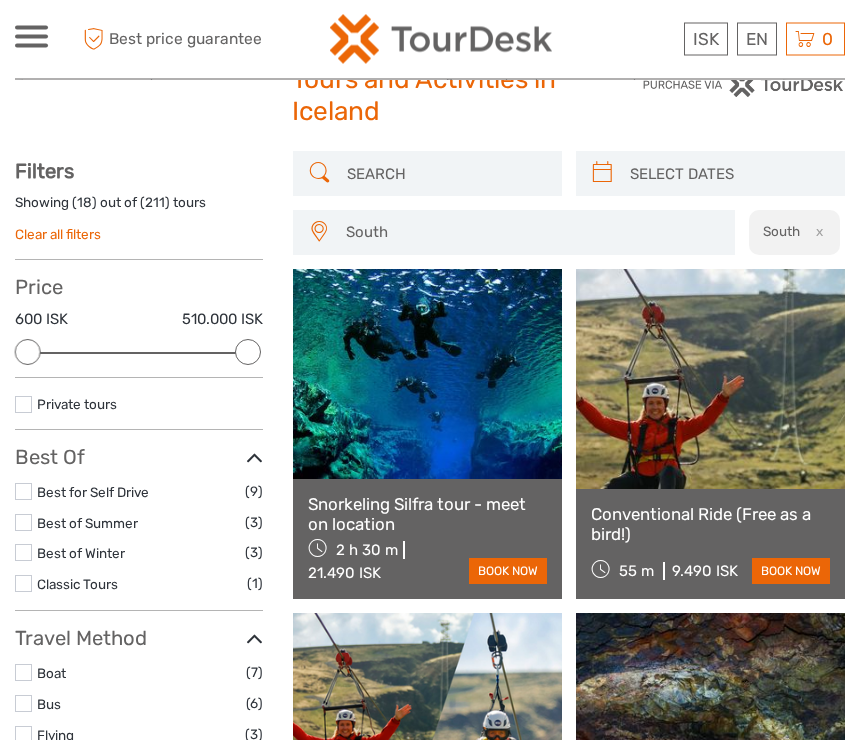 scroll, scrollTop: 0, scrollLeft: 0, axis: both 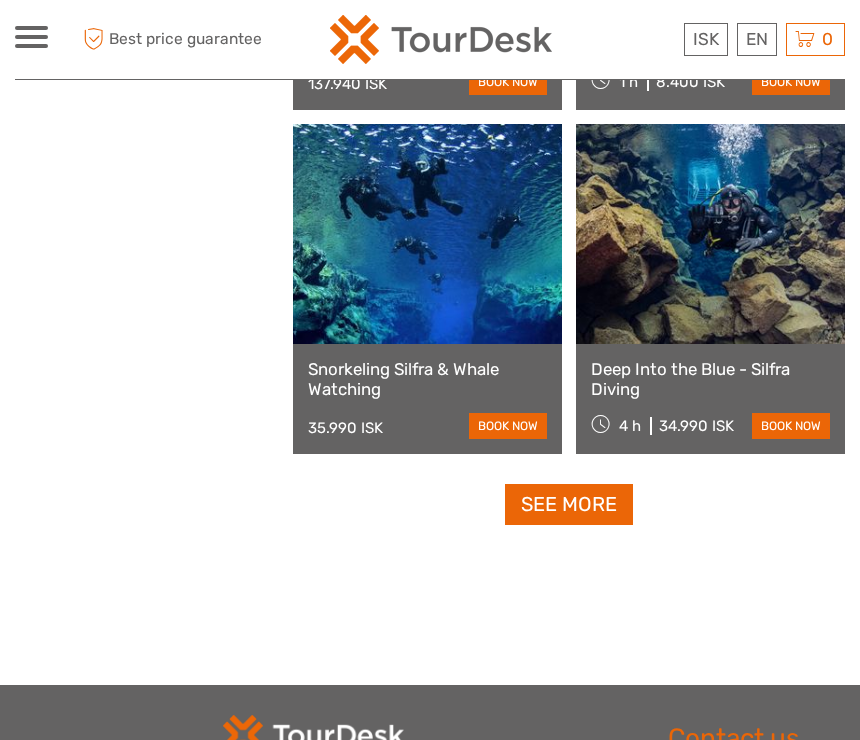click on "See more" at bounding box center [569, 504] 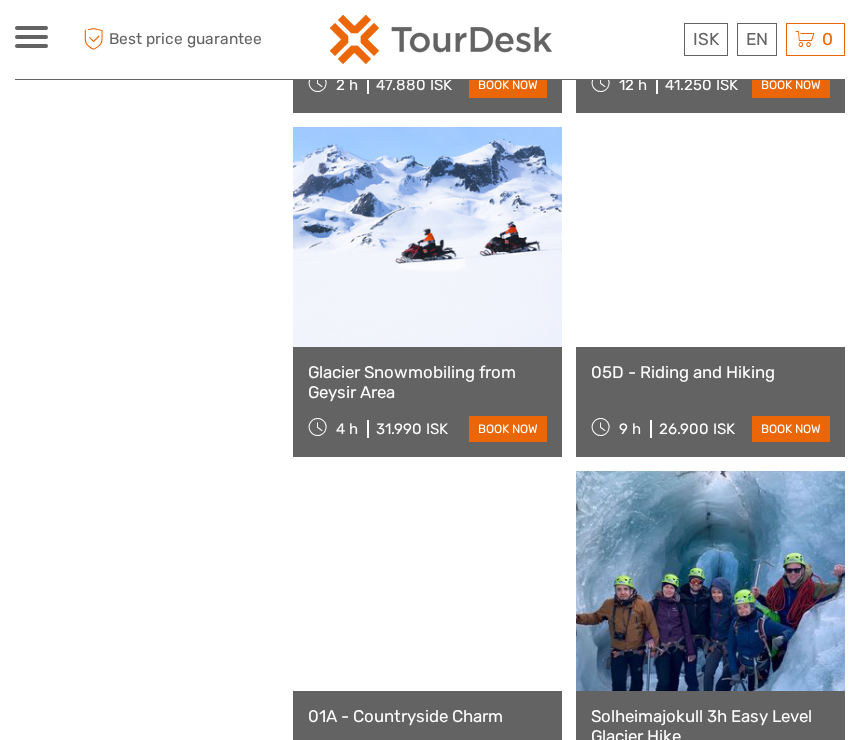 scroll, scrollTop: 5024, scrollLeft: 0, axis: vertical 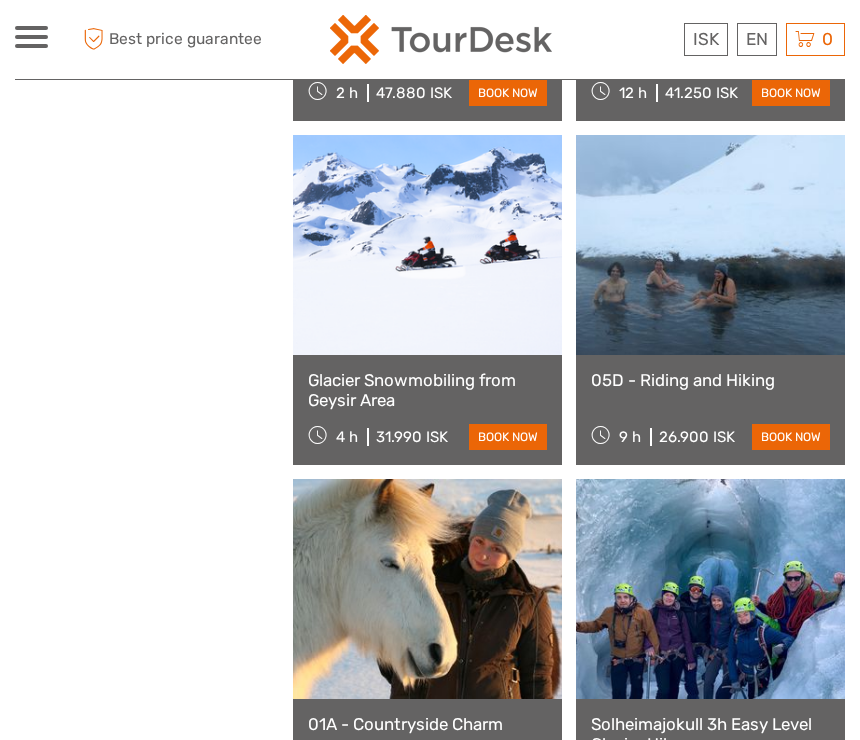 click at bounding box center [427, 245] 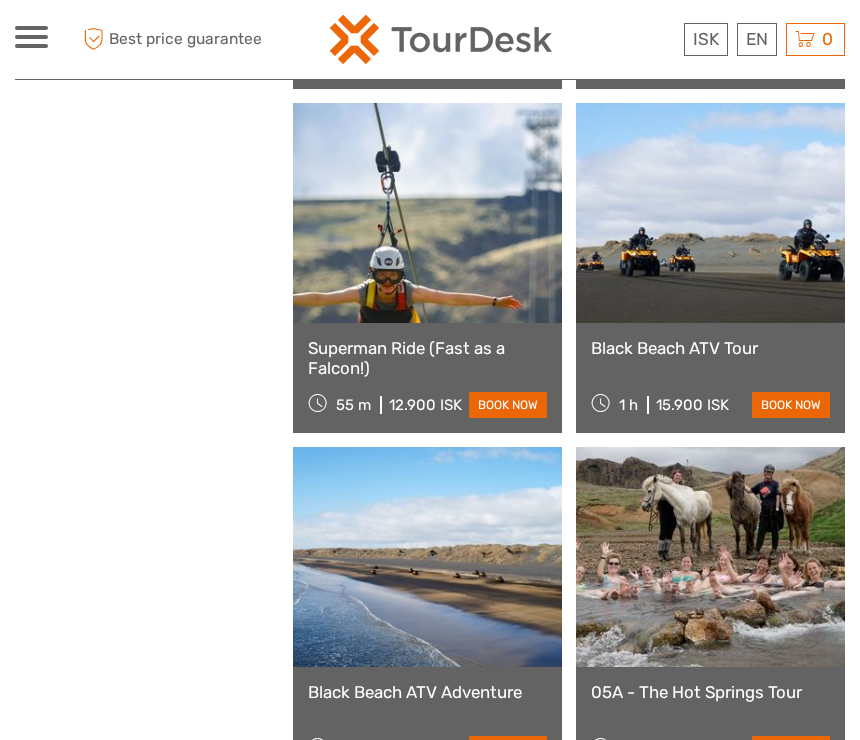 scroll, scrollTop: 3363, scrollLeft: 0, axis: vertical 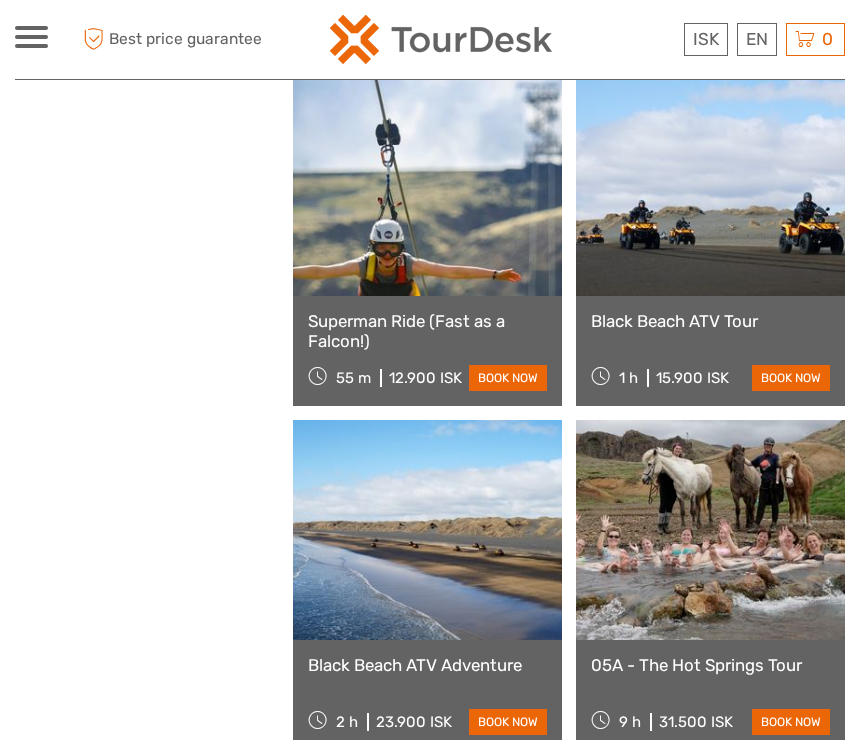 click at bounding box center [710, 530] 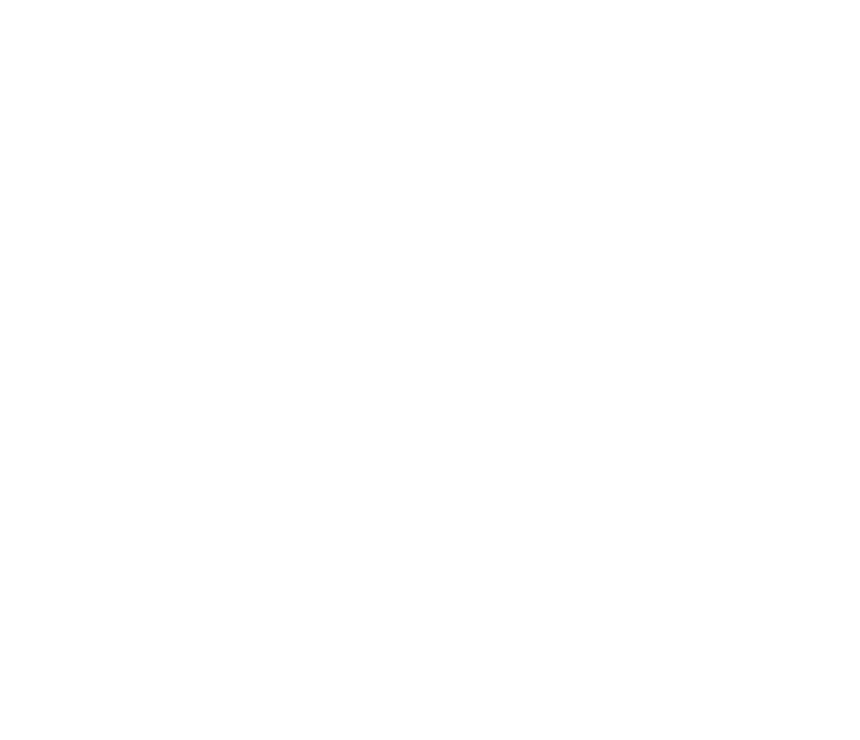 click at bounding box center [710, 3893] 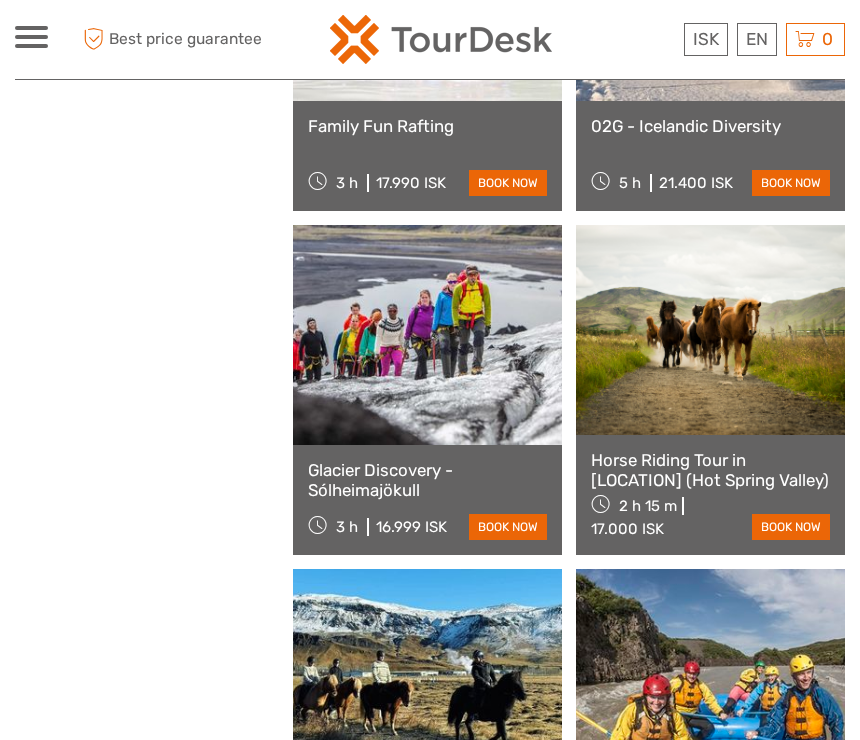 click on "Horse Riding Tour in Reykjadalur (Hot Spring Valley)" at bounding box center (710, 470) 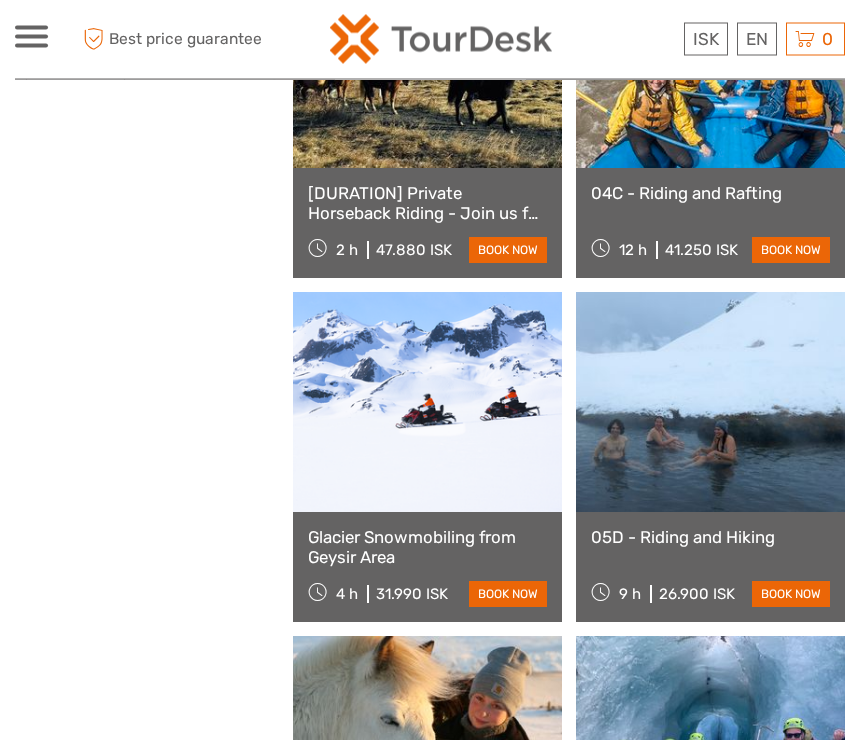 scroll, scrollTop: 4868, scrollLeft: 0, axis: vertical 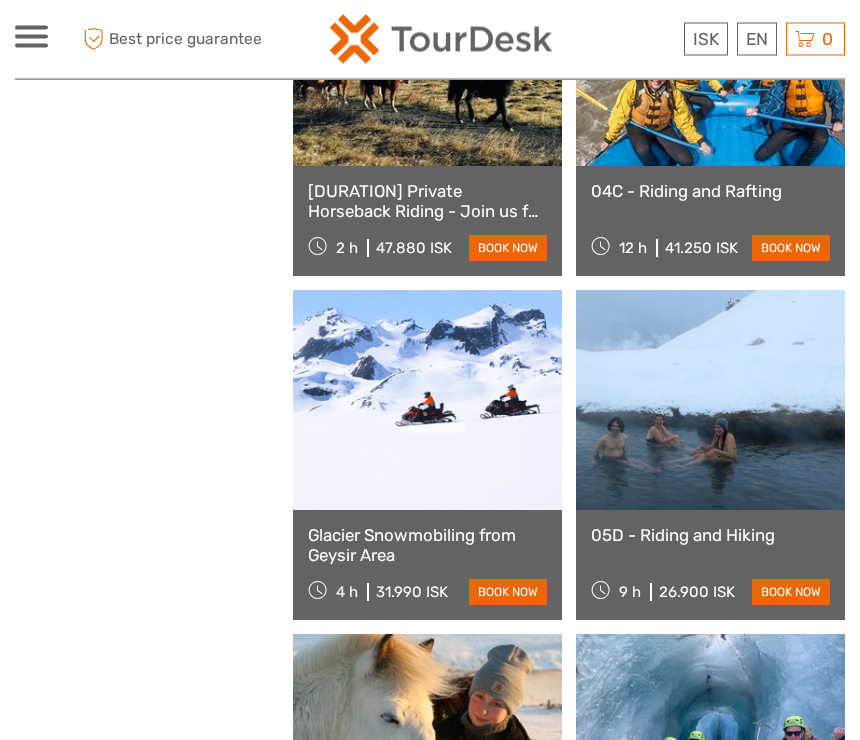 click on "Glacier Snowmobiling from Geysir Area" at bounding box center (427, 546) 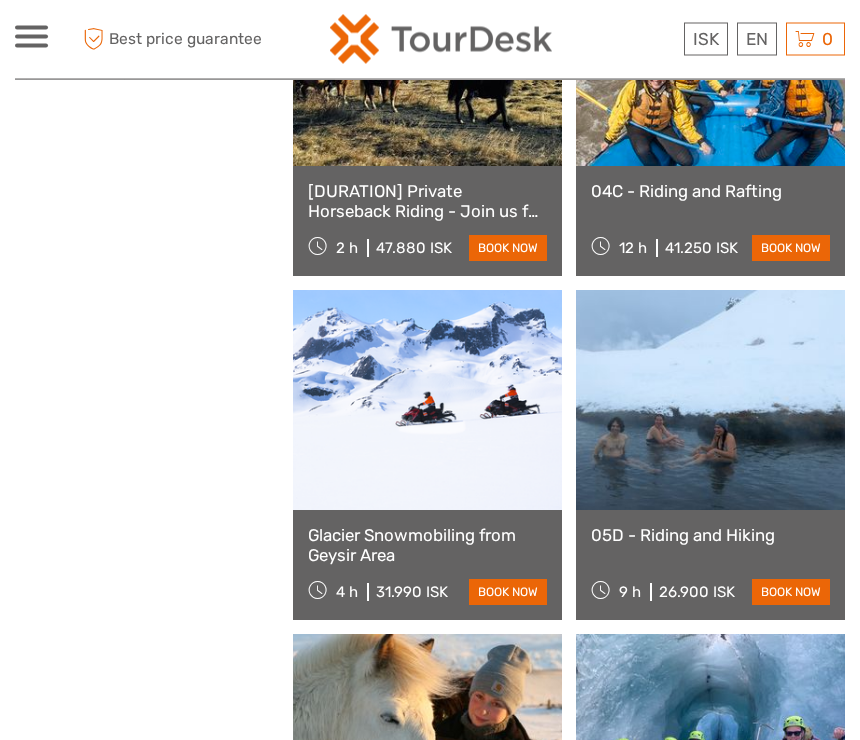 scroll, scrollTop: 0, scrollLeft: 0, axis: both 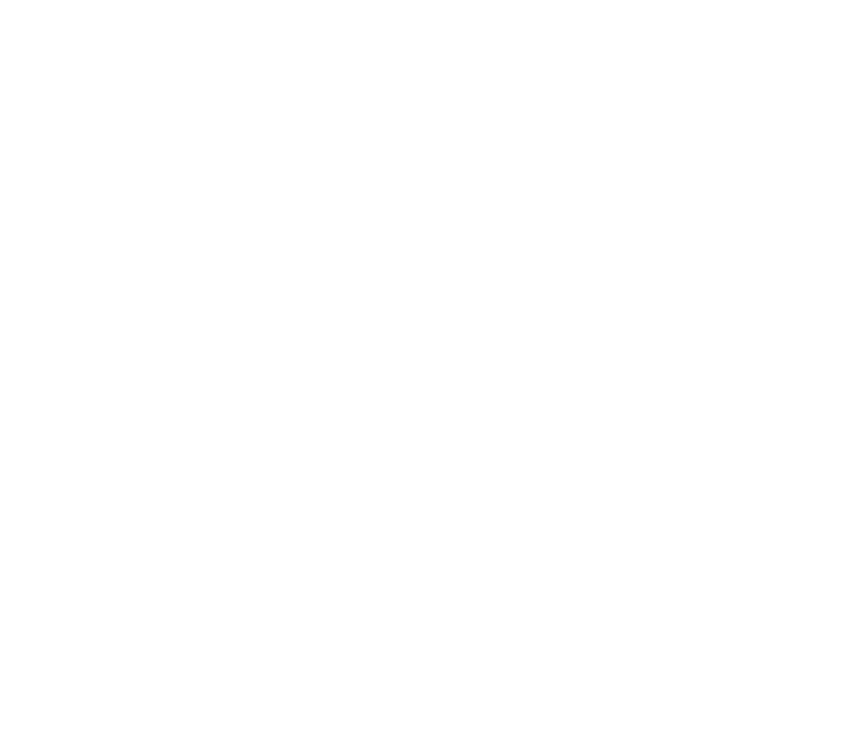 click at bounding box center (710, 5269) 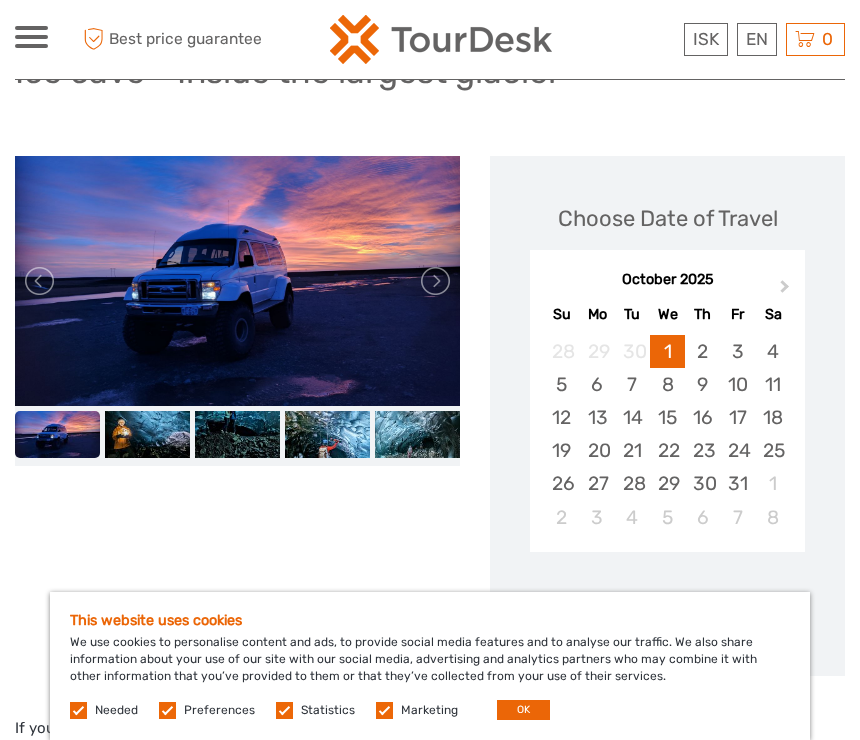 scroll, scrollTop: 257, scrollLeft: 0, axis: vertical 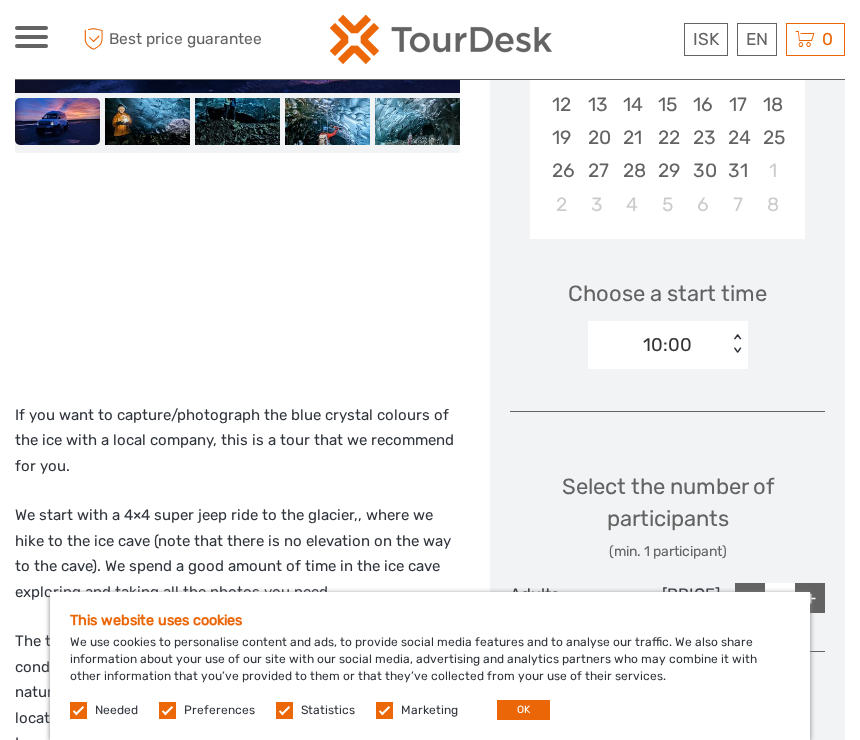 click on "OK" at bounding box center [523, 710] 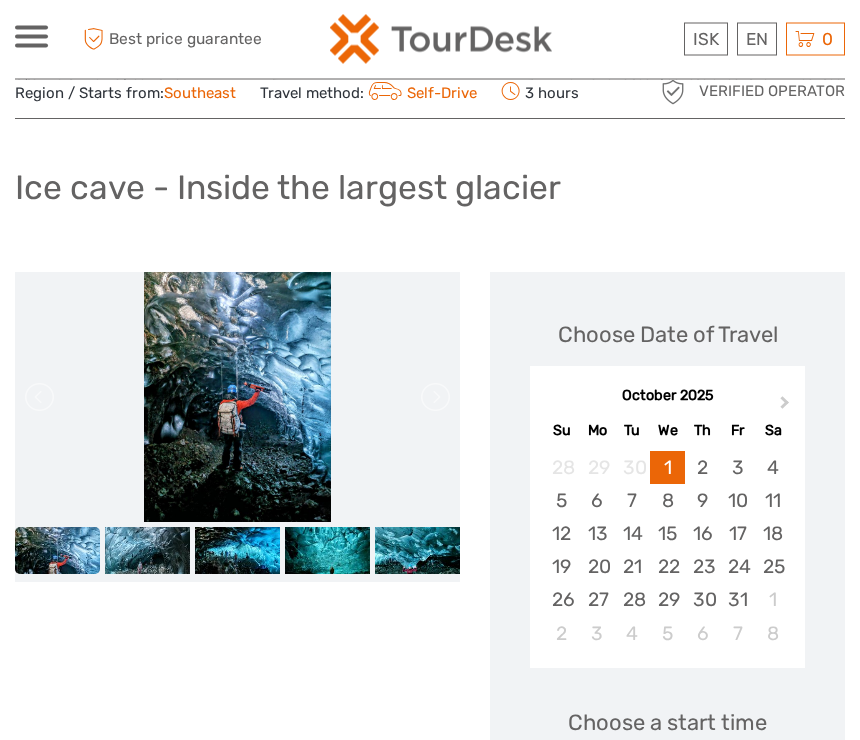 scroll, scrollTop: 0, scrollLeft: 0, axis: both 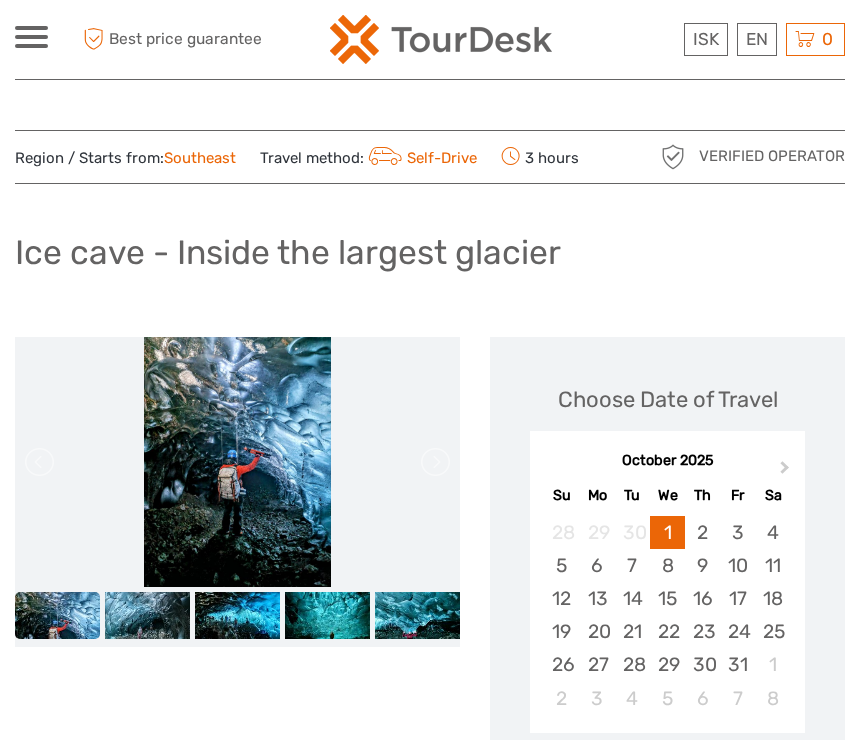 click at bounding box center (238, 462) 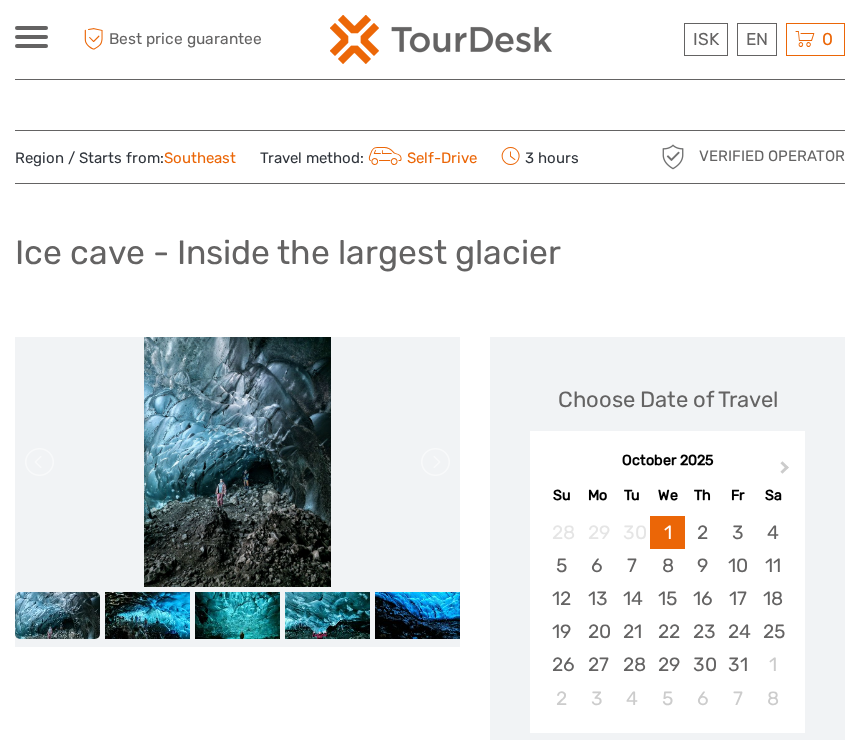 click at bounding box center [237, 616] 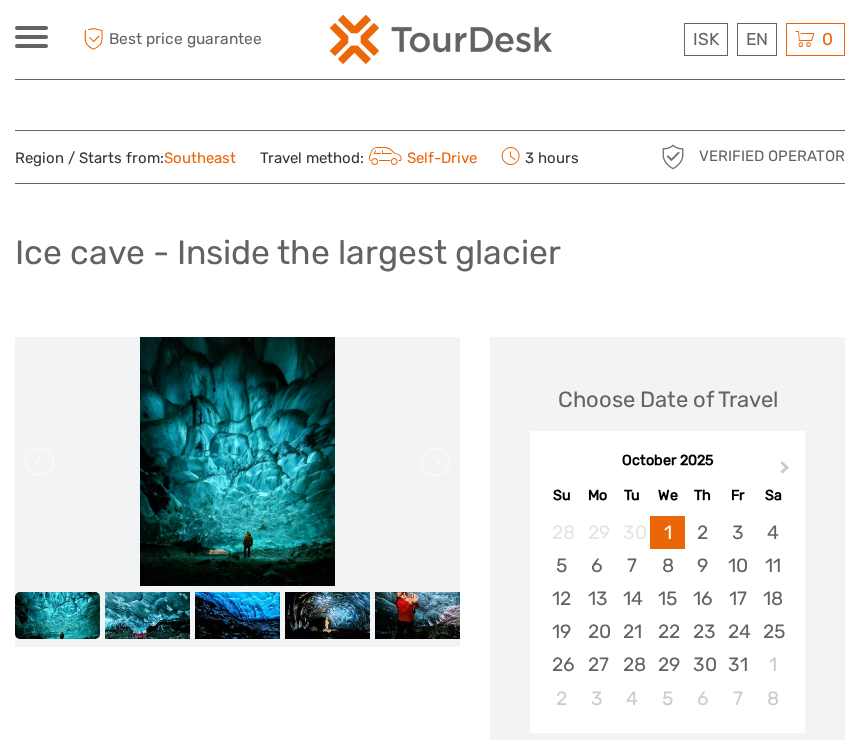 click at bounding box center (327, 616) 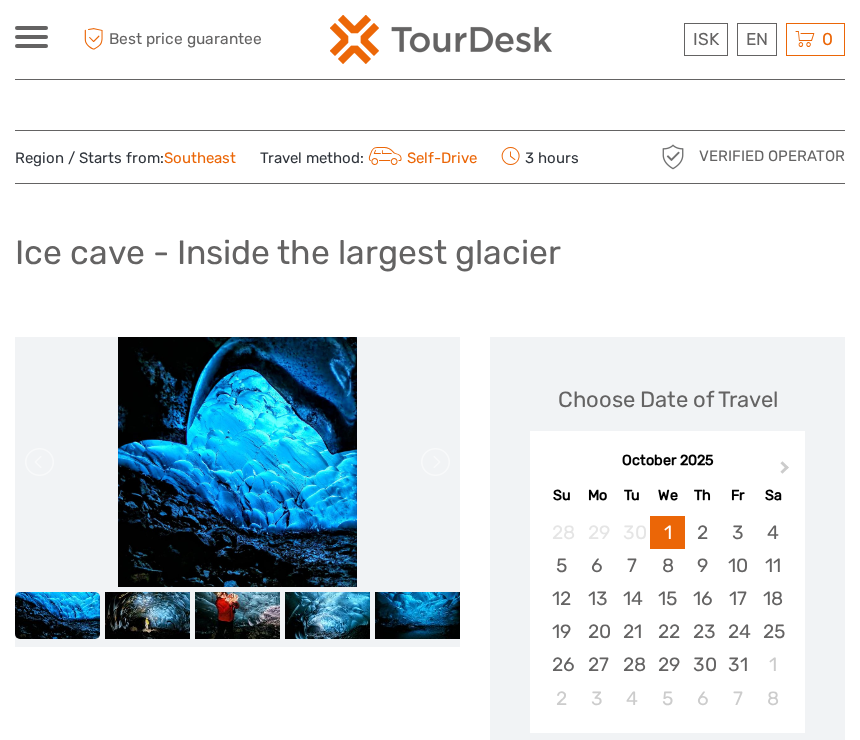 click at bounding box center (417, 616) 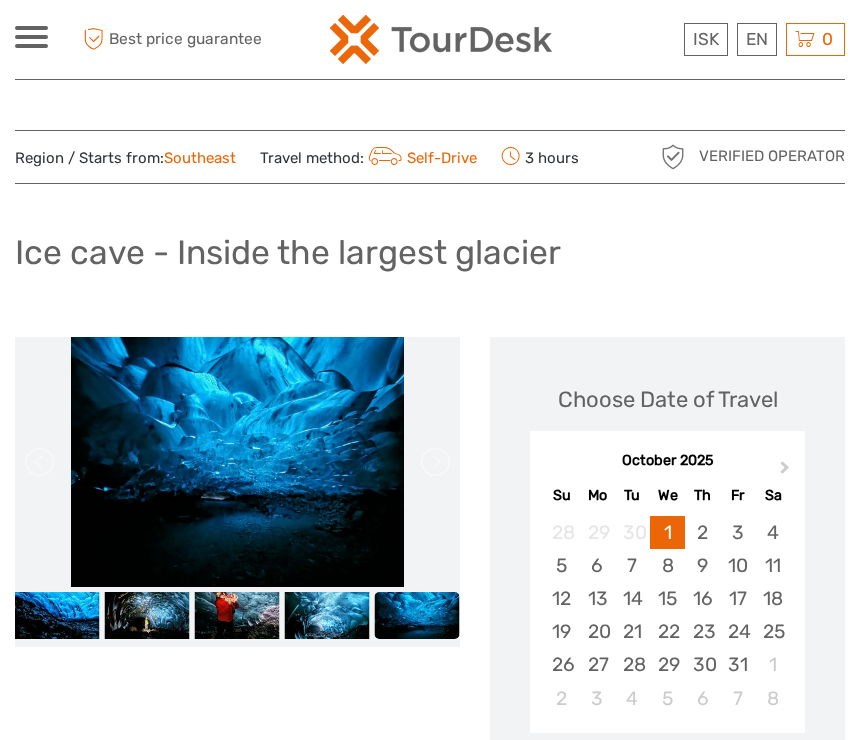 click at bounding box center (327, 616) 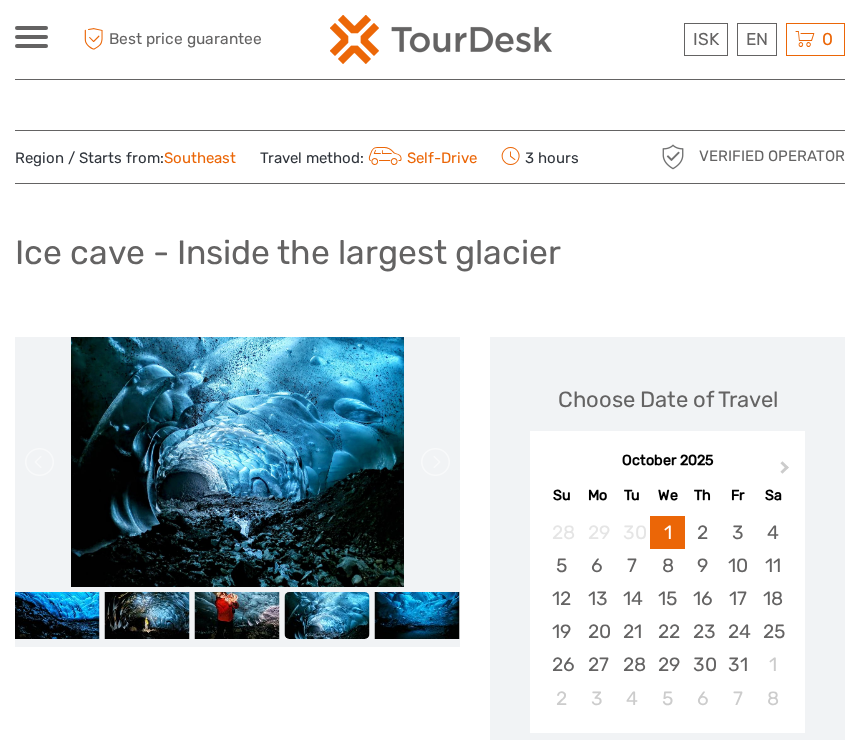 click at bounding box center [147, 616] 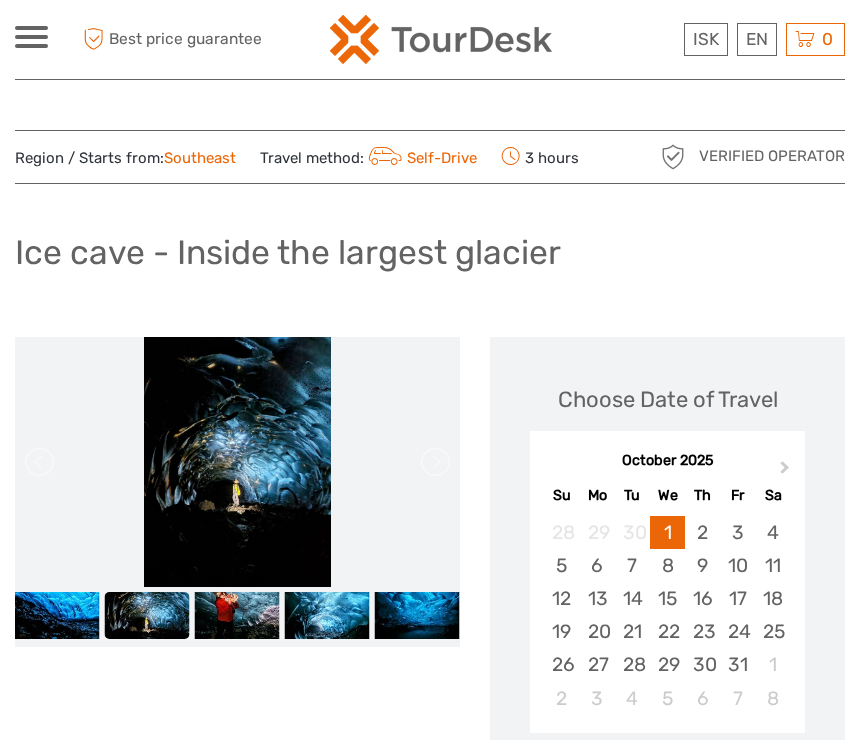 click at bounding box center [57, 616] 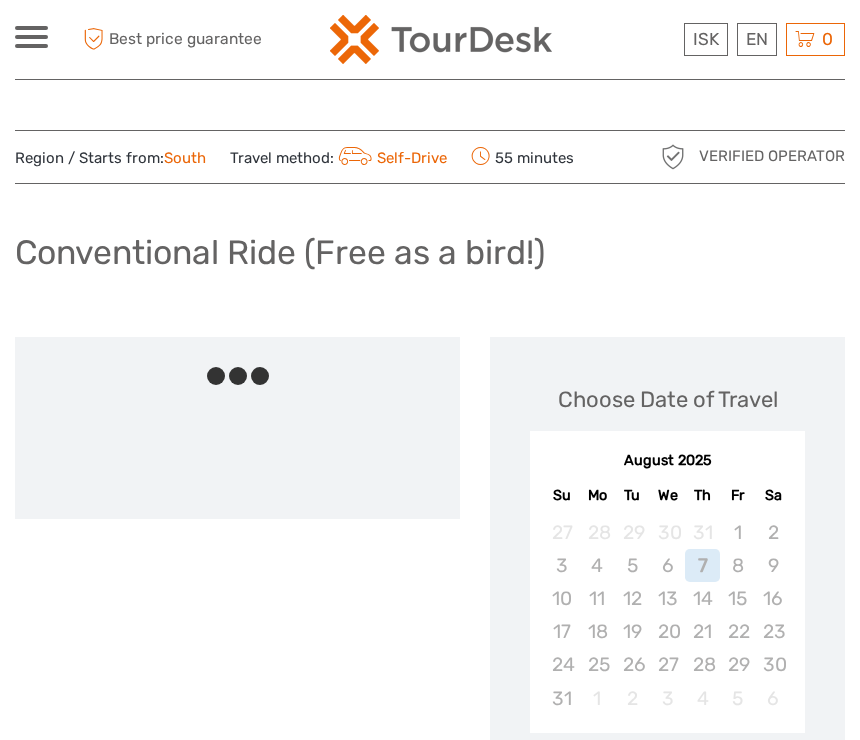 scroll, scrollTop: 0, scrollLeft: 0, axis: both 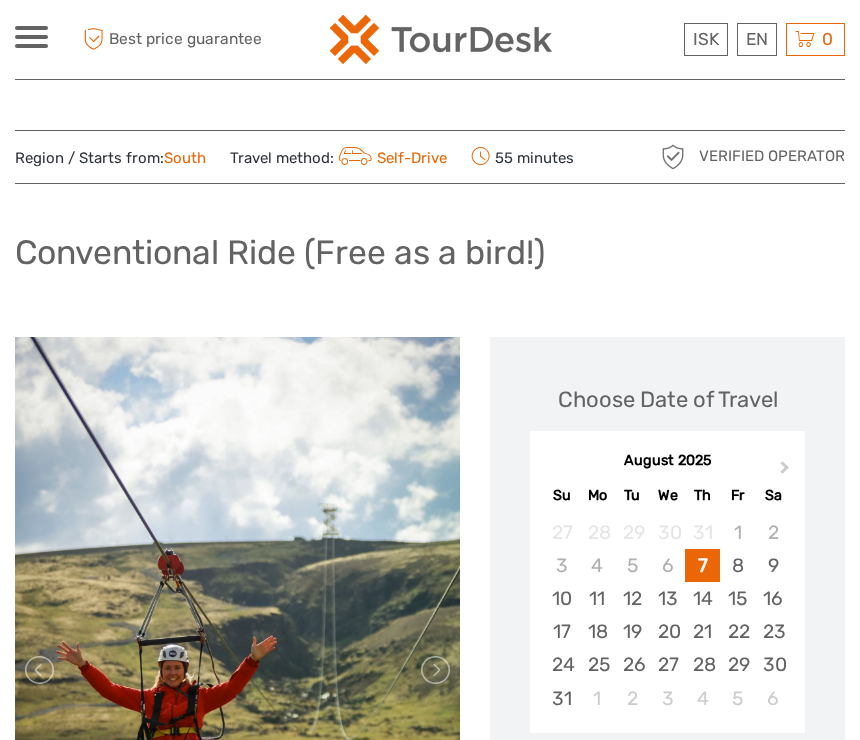 click at bounding box center [434, 670] 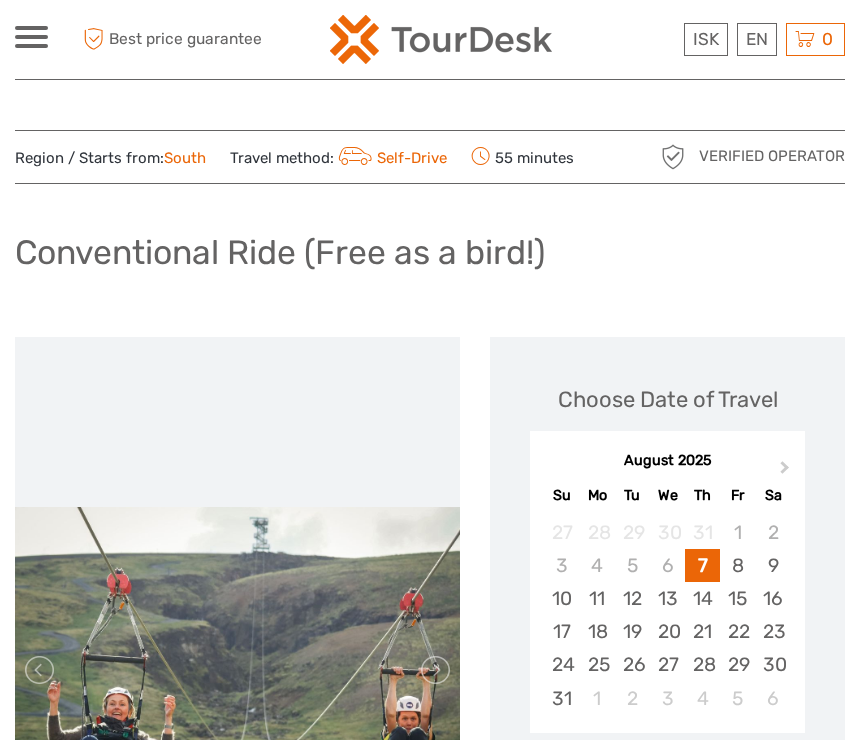 click at bounding box center (434, 670) 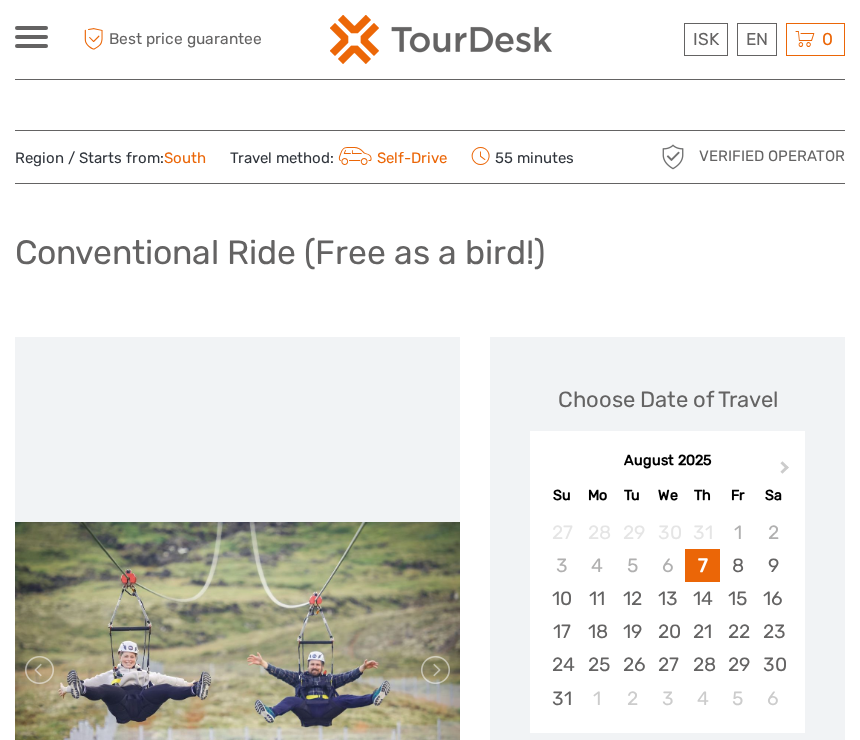 click at bounding box center (434, 670) 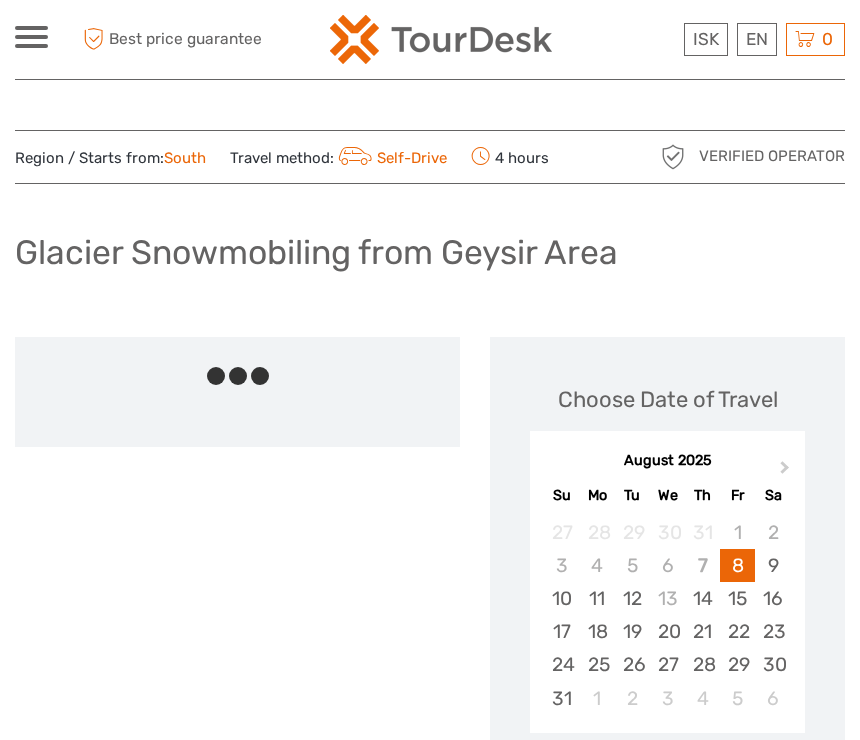 scroll, scrollTop: 0, scrollLeft: 0, axis: both 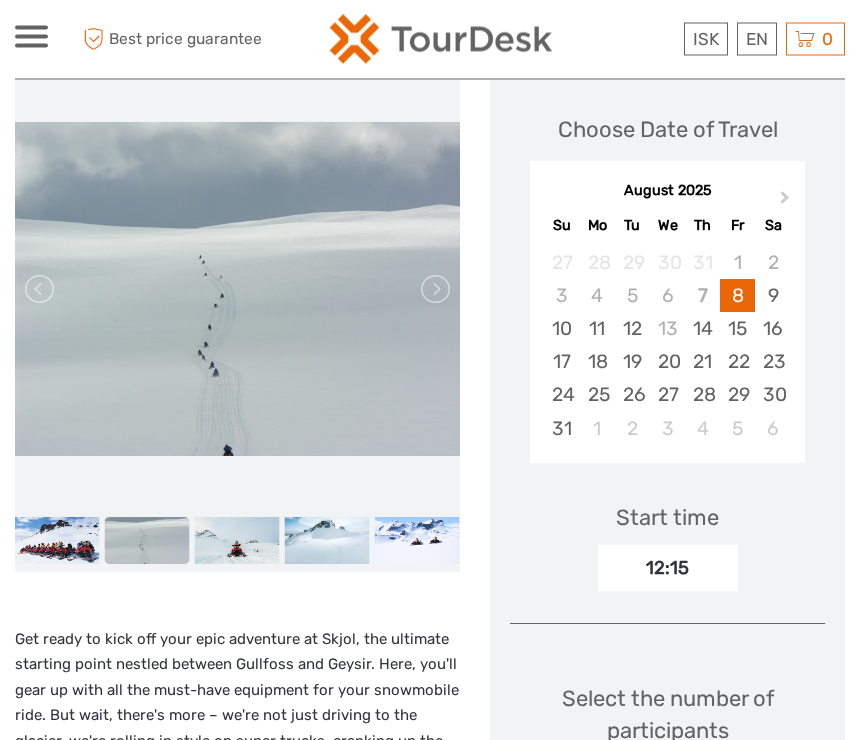 click at bounding box center [434, 290] 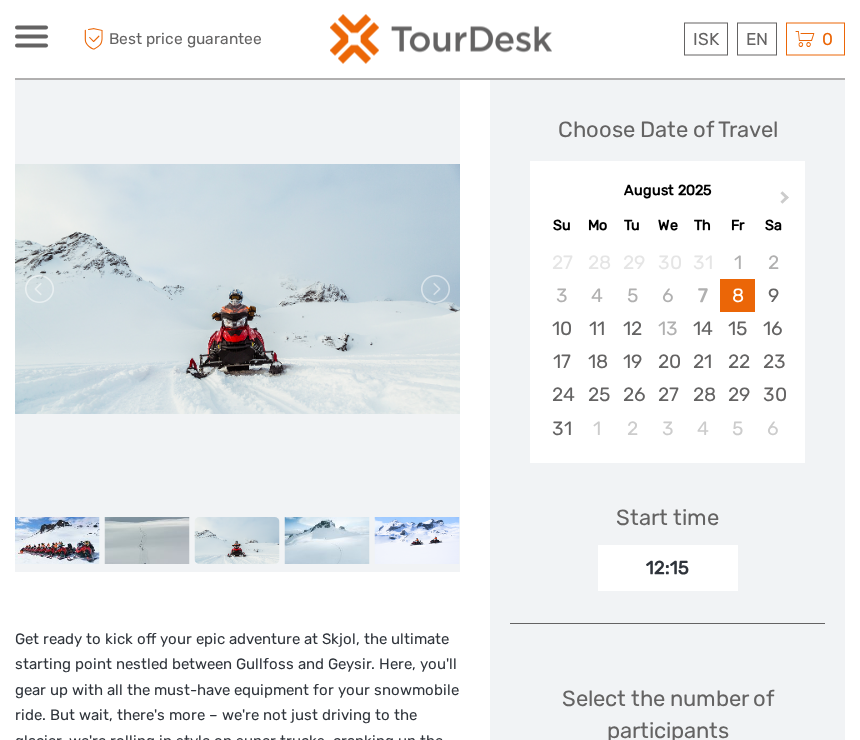 scroll, scrollTop: 270, scrollLeft: 0, axis: vertical 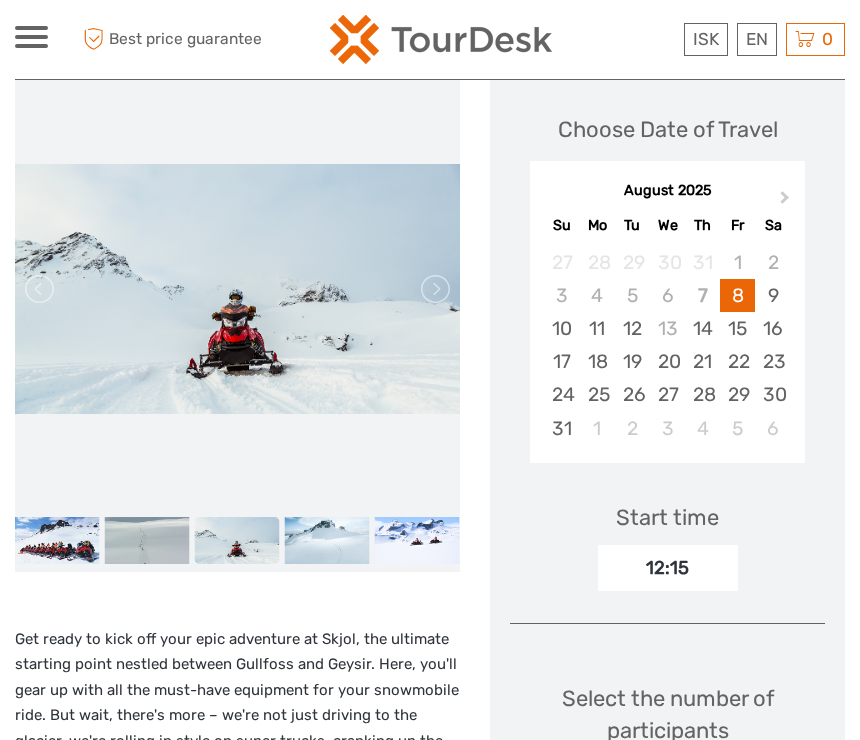 click at bounding box center (434, 289) 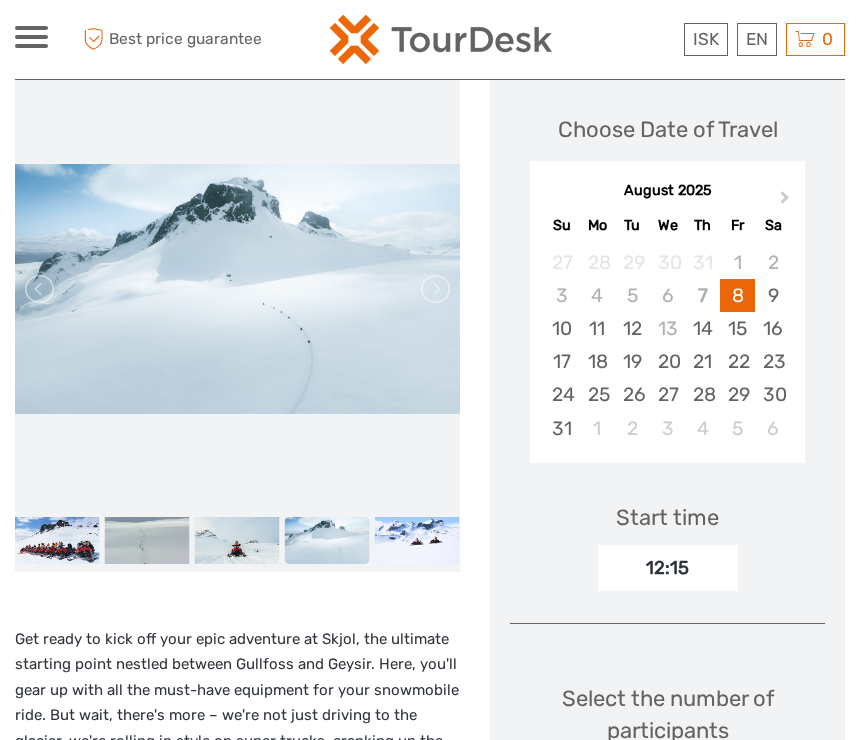 click at bounding box center [434, 289] 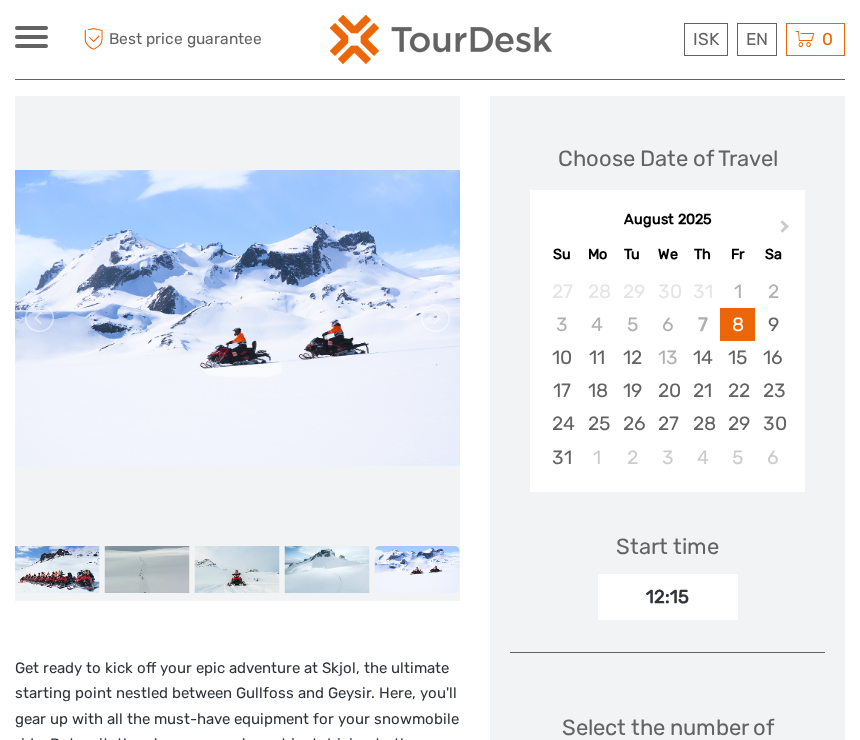 scroll, scrollTop: 239, scrollLeft: 0, axis: vertical 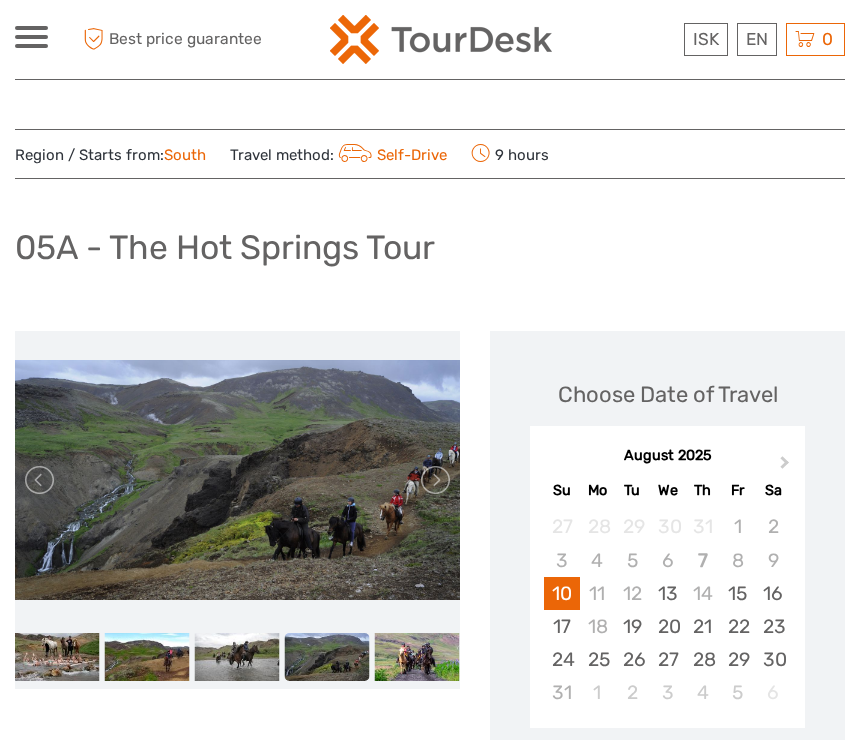click at bounding box center [434, 480] 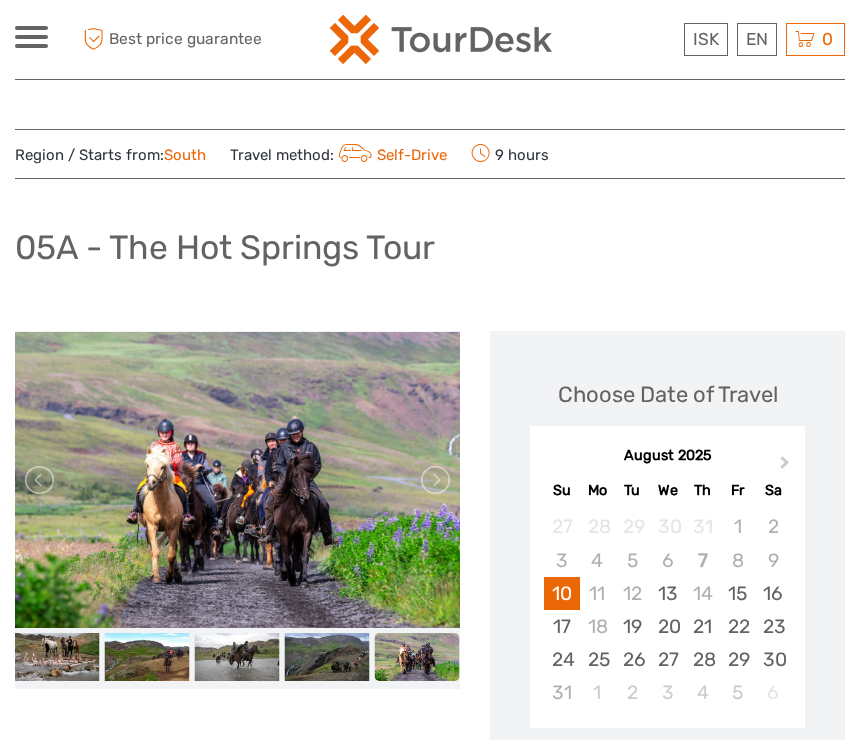 click at bounding box center (434, 480) 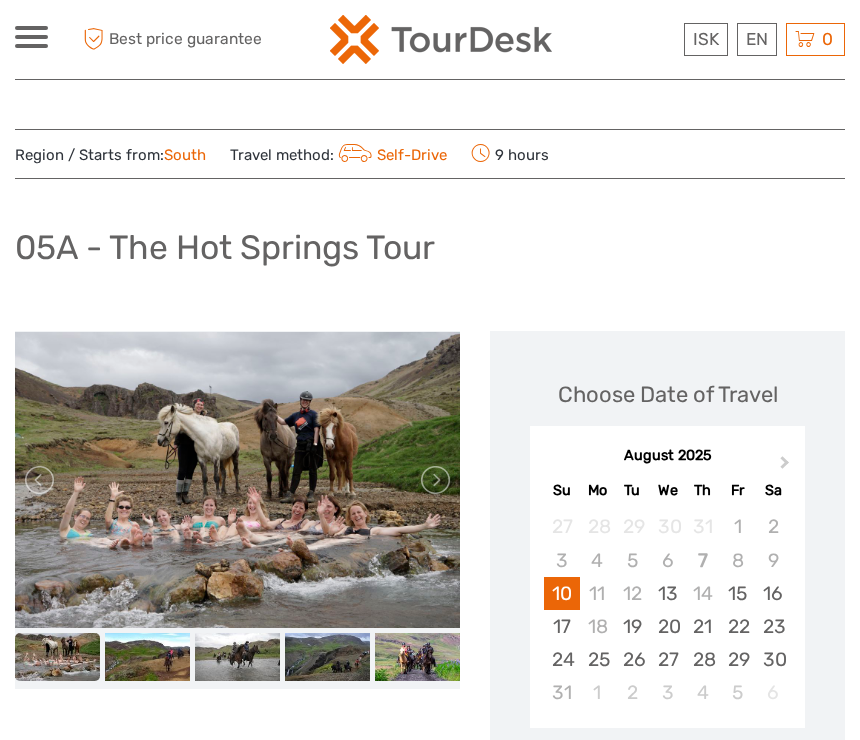click at bounding box center [434, 480] 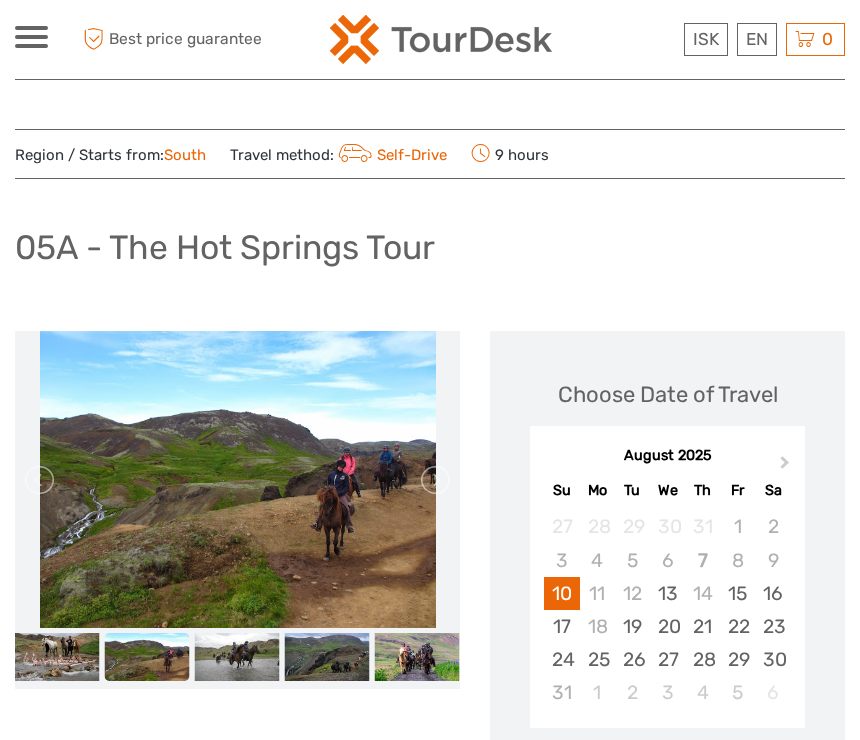 click at bounding box center (434, 480) 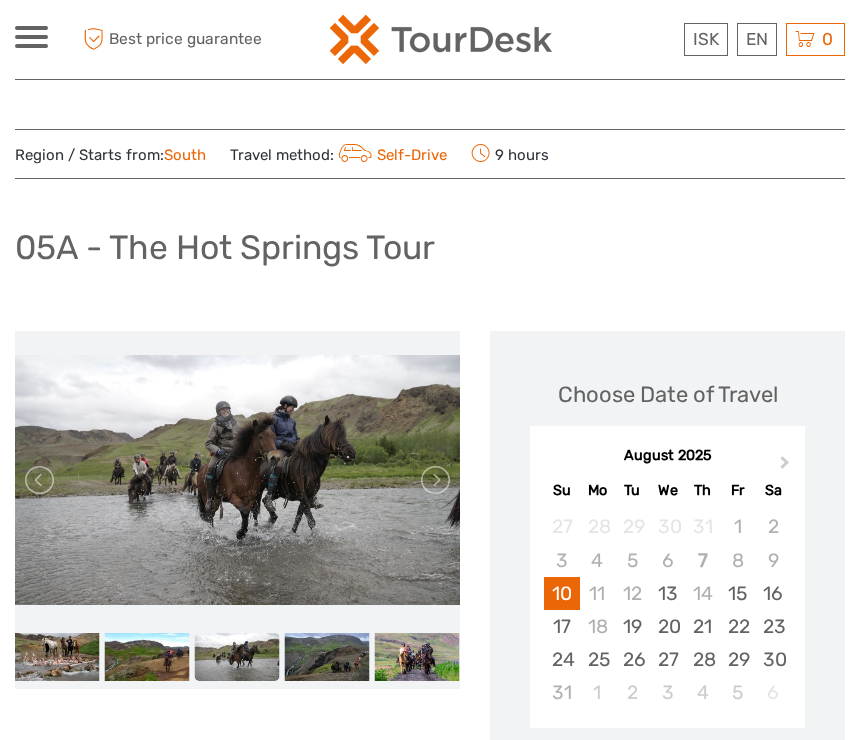 click at bounding box center (434, 480) 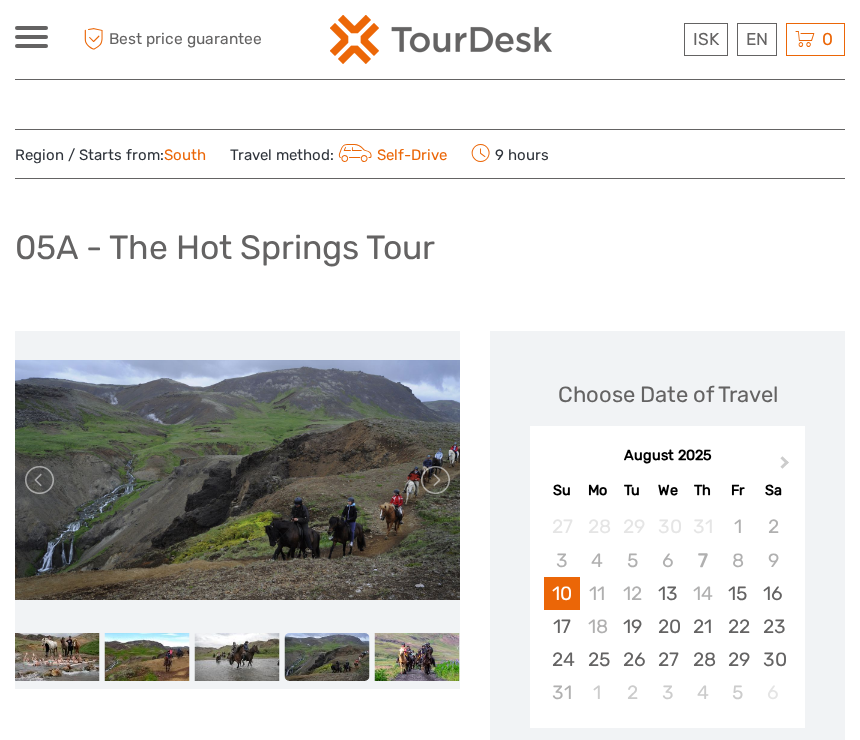 click at bounding box center (434, 480) 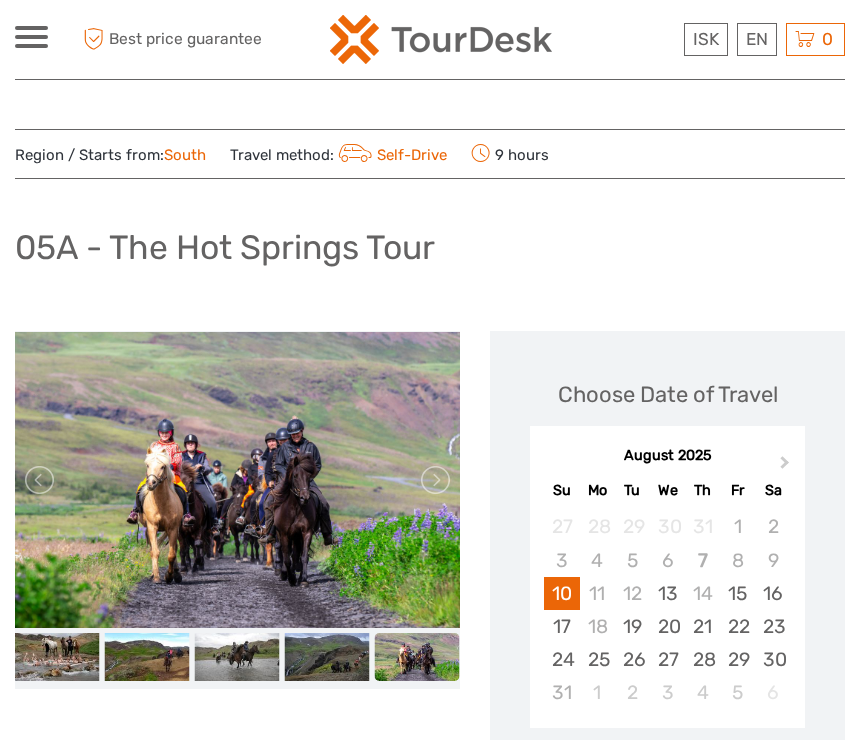 click at bounding box center (434, 480) 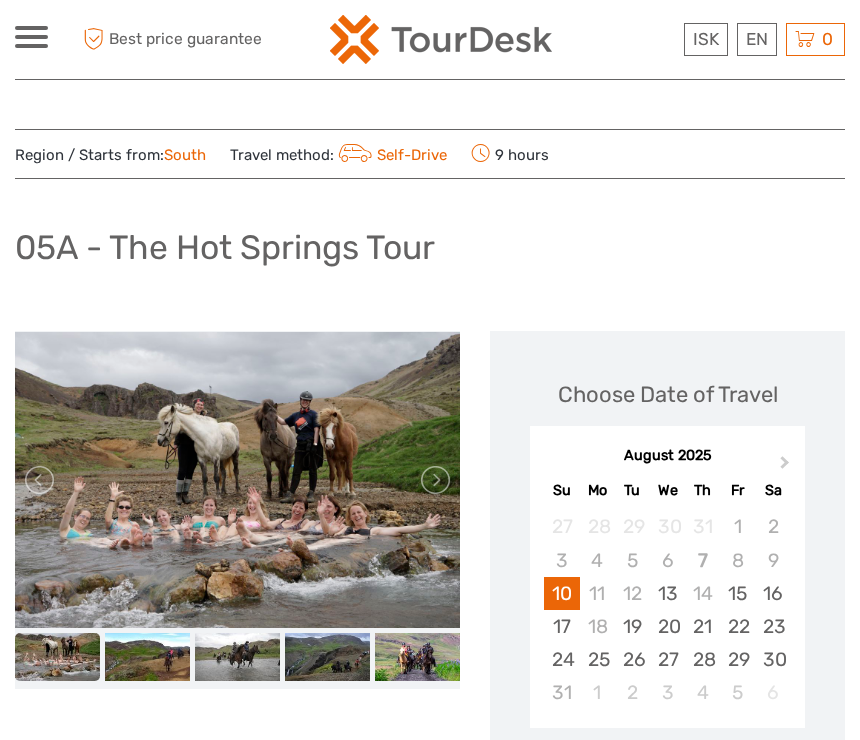 click at bounding box center [434, 480] 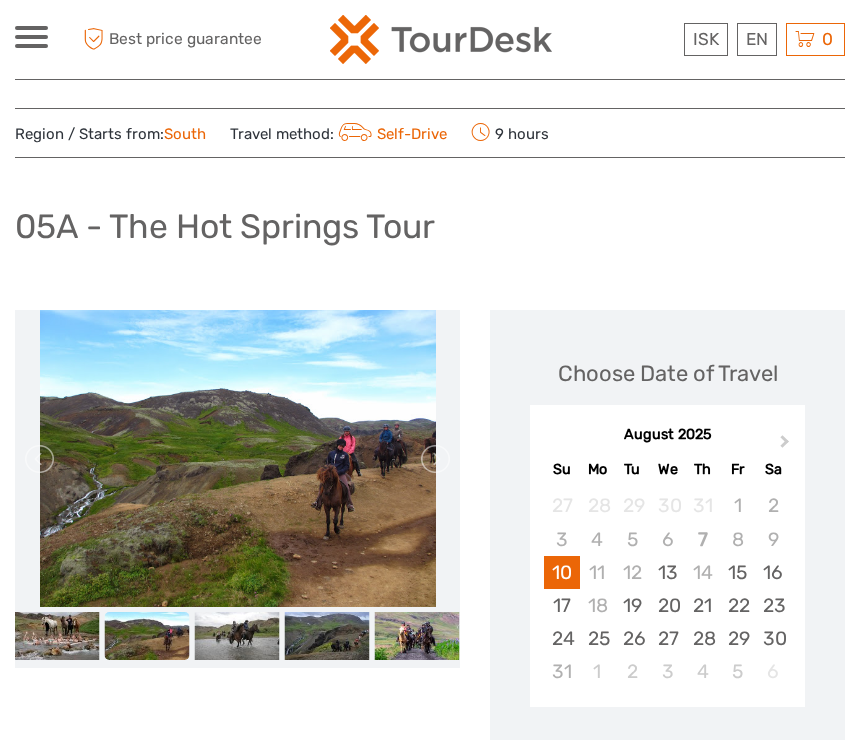 scroll, scrollTop: 21, scrollLeft: 0, axis: vertical 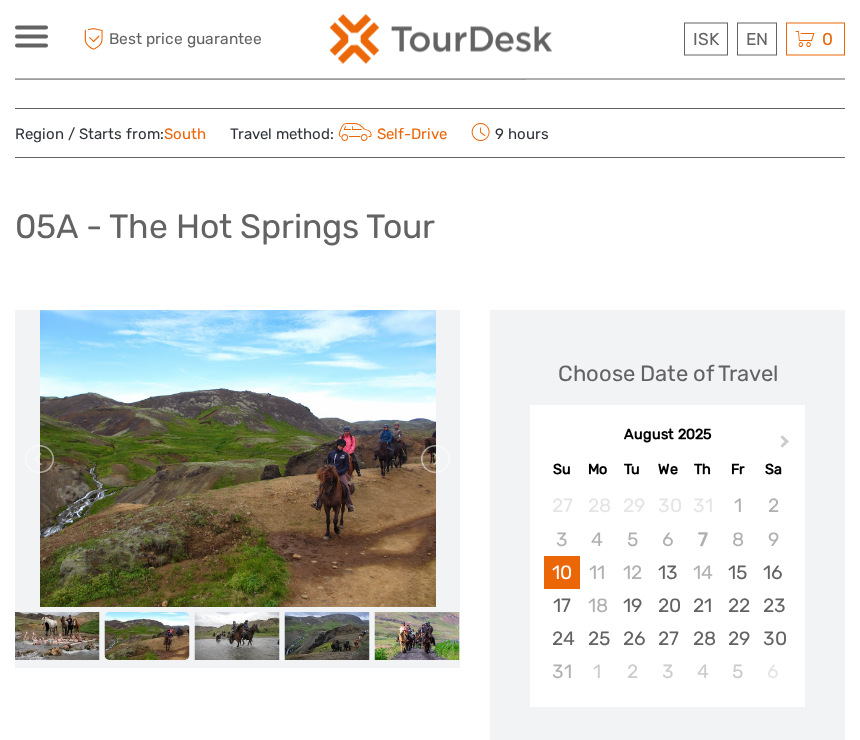 click on "9" at bounding box center (772, 540) 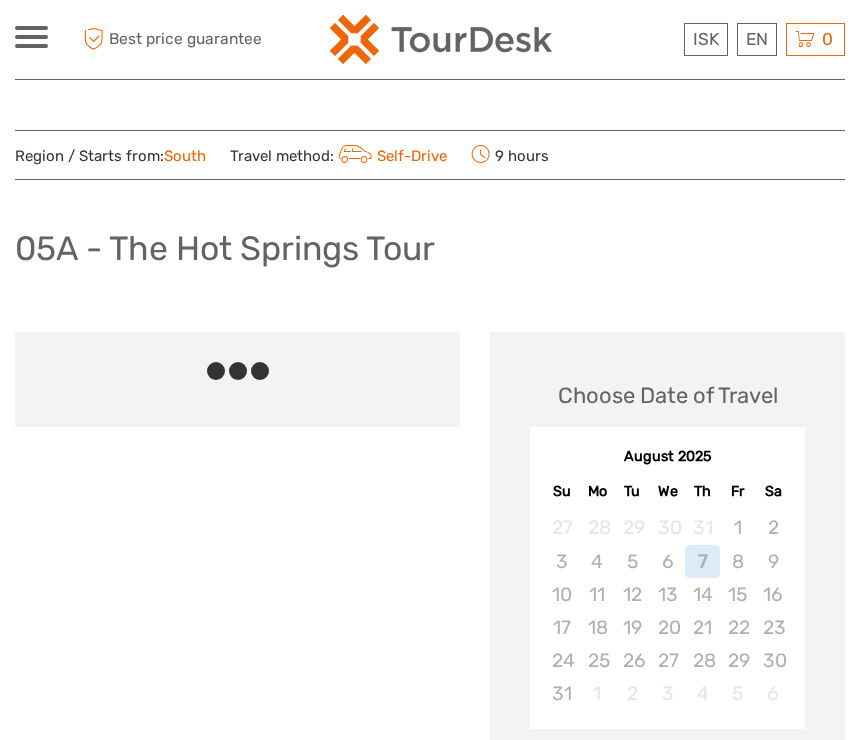 scroll, scrollTop: 0, scrollLeft: 0, axis: both 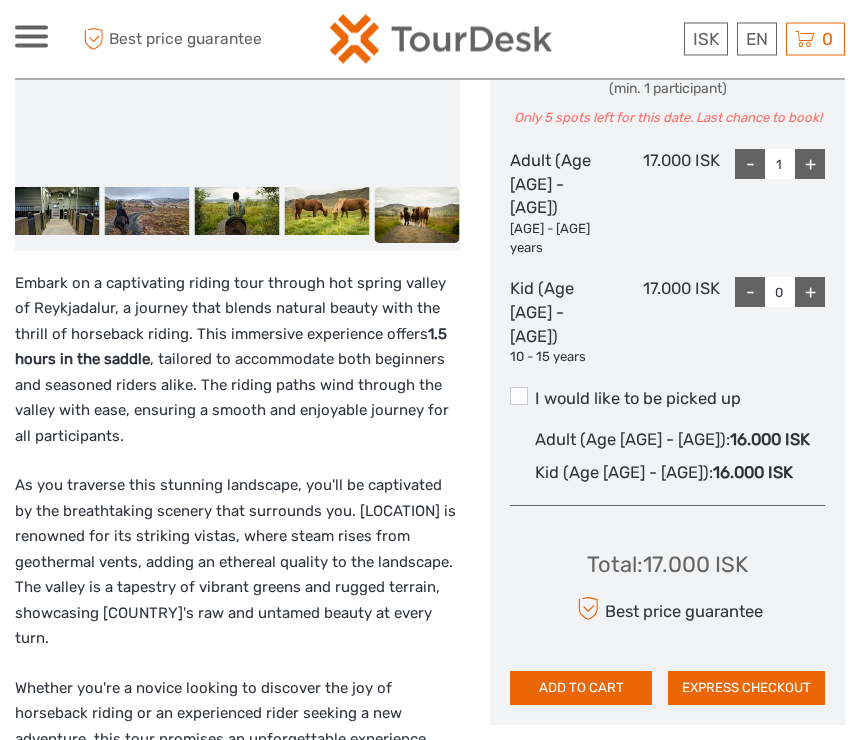 click on "Choose Date of Travel Next Month August 2025 Su Mo Tu We Th Fr Sa 27 28 29 30 31 1 2 3 4 5 6 7 8 9 10 11 12 13 14 15 16 17 18 19 20 21 22 23 24 25 26 27 28 29 30 31 1 2 3 4 5 6 Start time 13:30 Select the number of participants (min. 1 participant) Only 5 spots  left for this date. Last chance to book! Adult (Age 16 - 70) 16 - 70 years 17.000 ISK - 1 + Kid (Age 10 - 15) 10 - 15 years 17.000 ISK - 0 + I would like to be picked up Adult (Age 16 - 70) :  16.000 ISK Kid (Age 10 - 15) :  16.000 ISK Total :  17.000 ISK Best price guarantee ADD TO CART EXPRESS CHECKOUT" at bounding box center [667, 981] 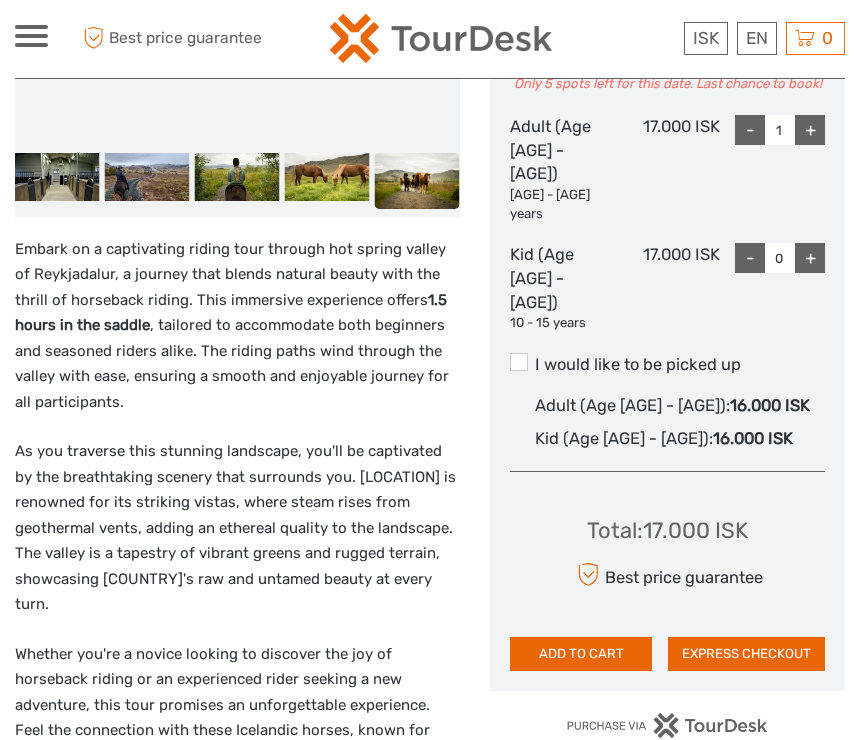 scroll, scrollTop: 975, scrollLeft: 0, axis: vertical 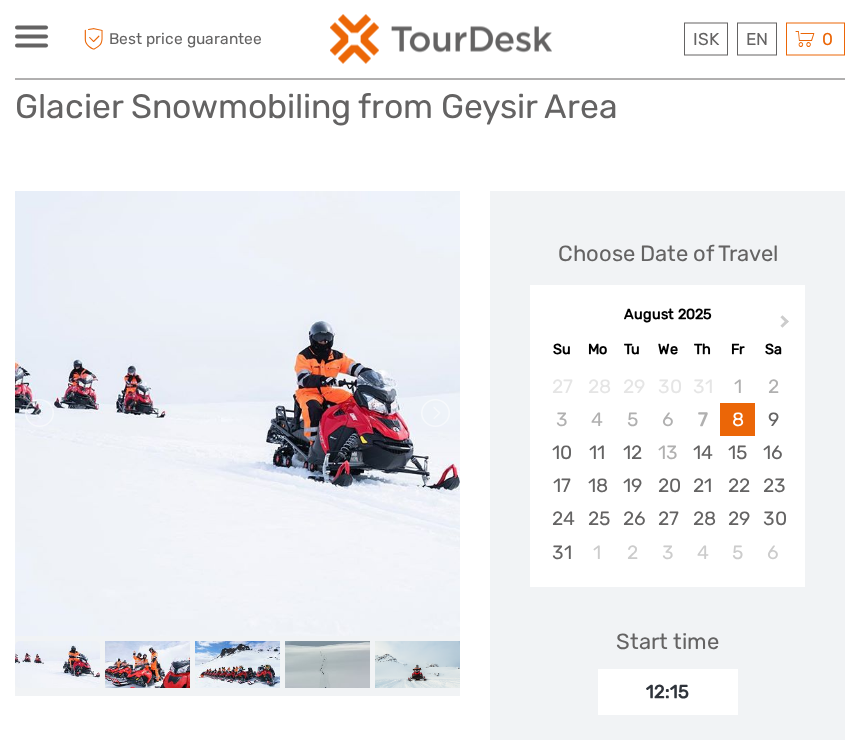 click on "9" at bounding box center [772, 420] 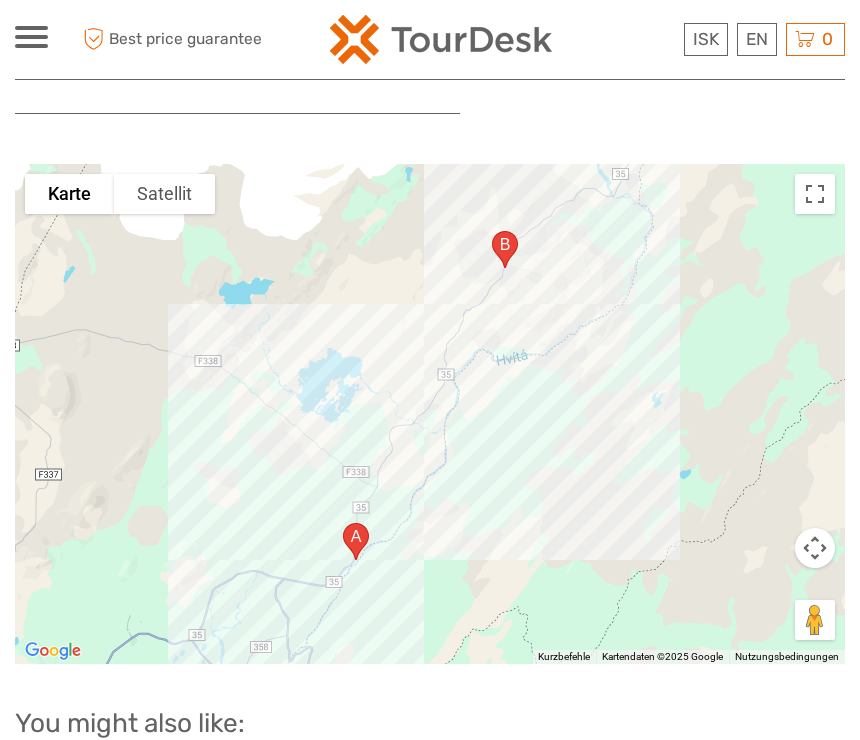 scroll, scrollTop: 2948, scrollLeft: 0, axis: vertical 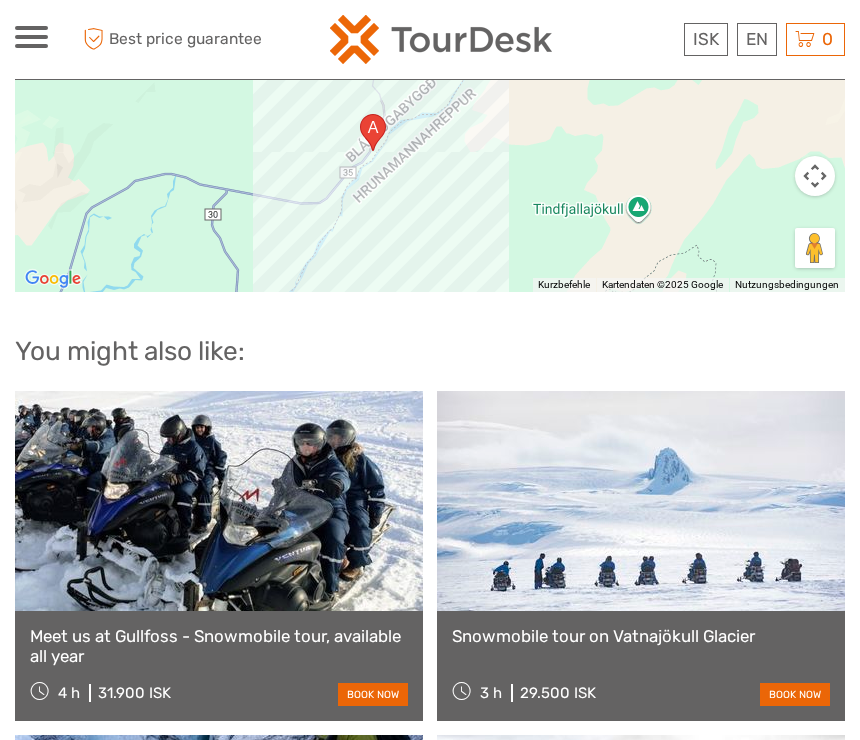 click at bounding box center (219, 501) 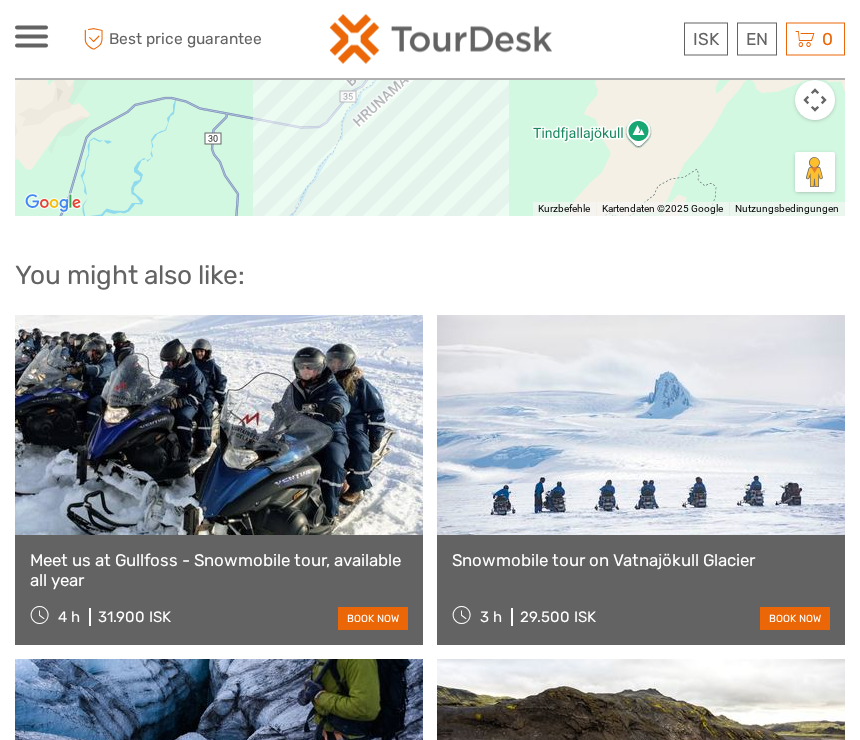 scroll, scrollTop: 3400, scrollLeft: 0, axis: vertical 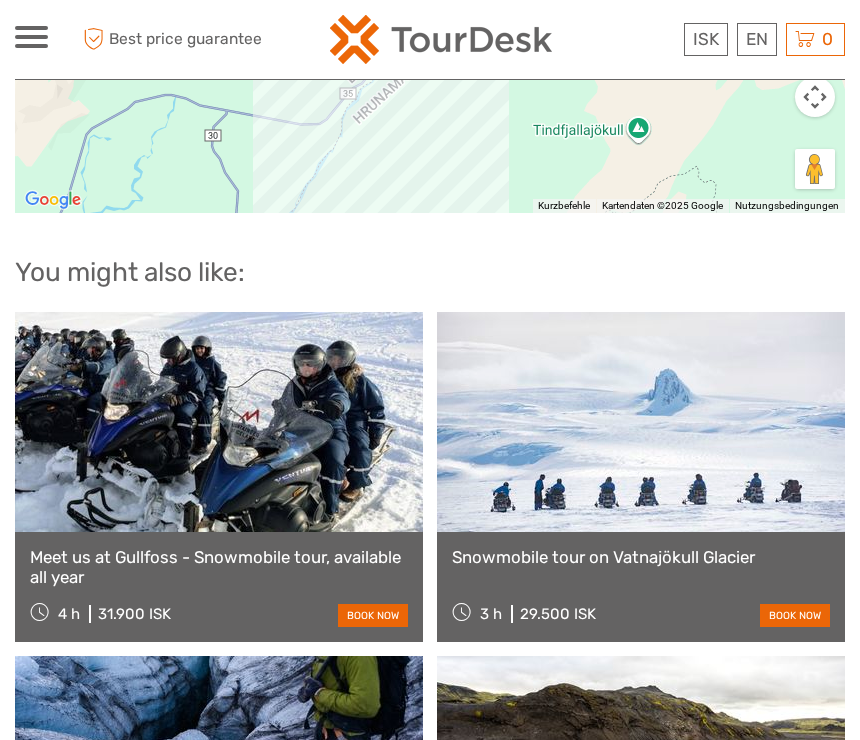 click at bounding box center [641, 422] 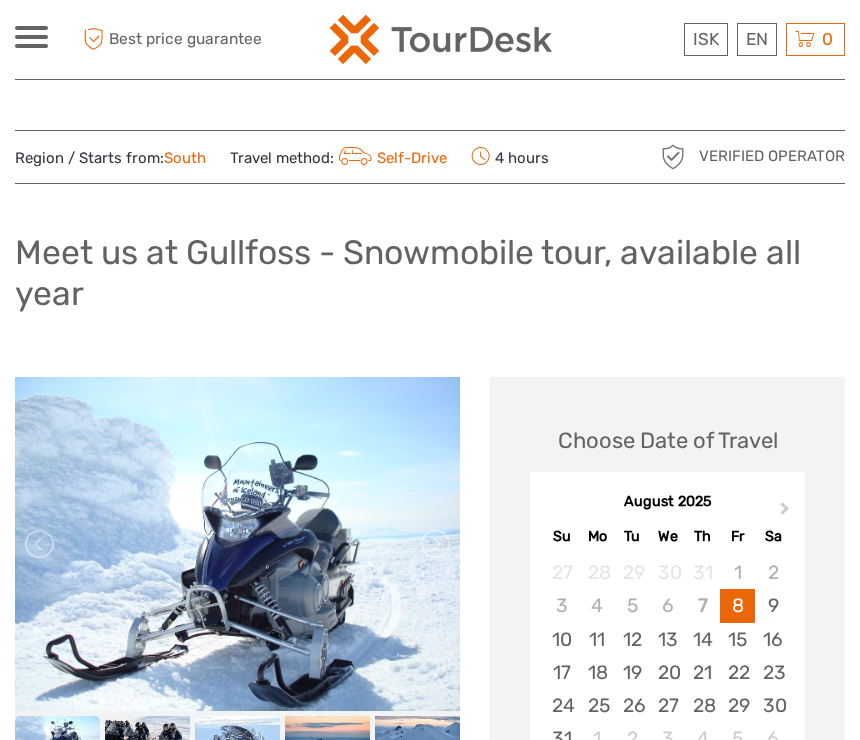 scroll, scrollTop: 0, scrollLeft: 0, axis: both 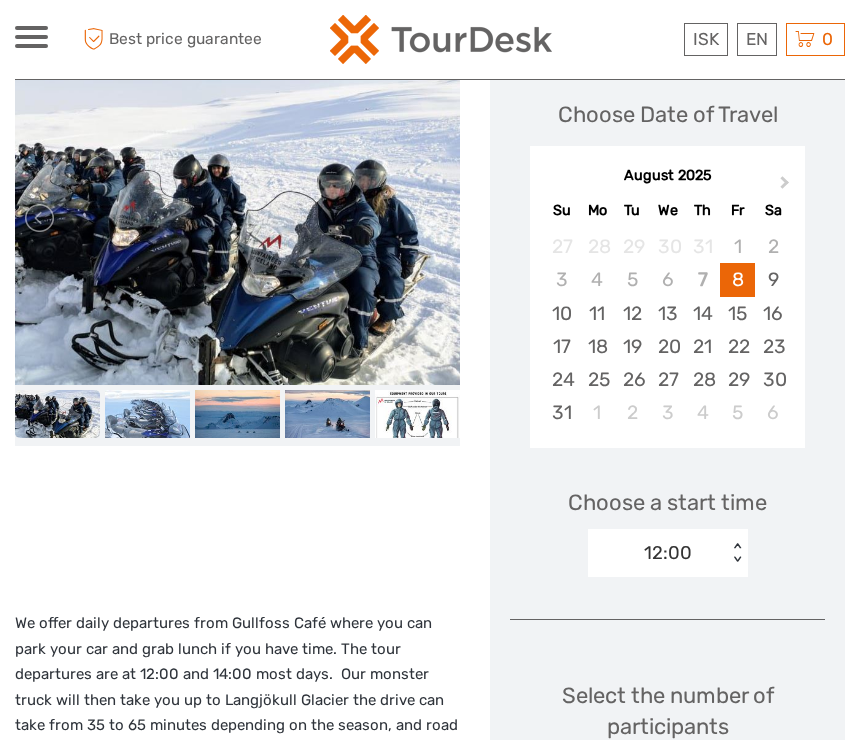 click at bounding box center (147, 414) 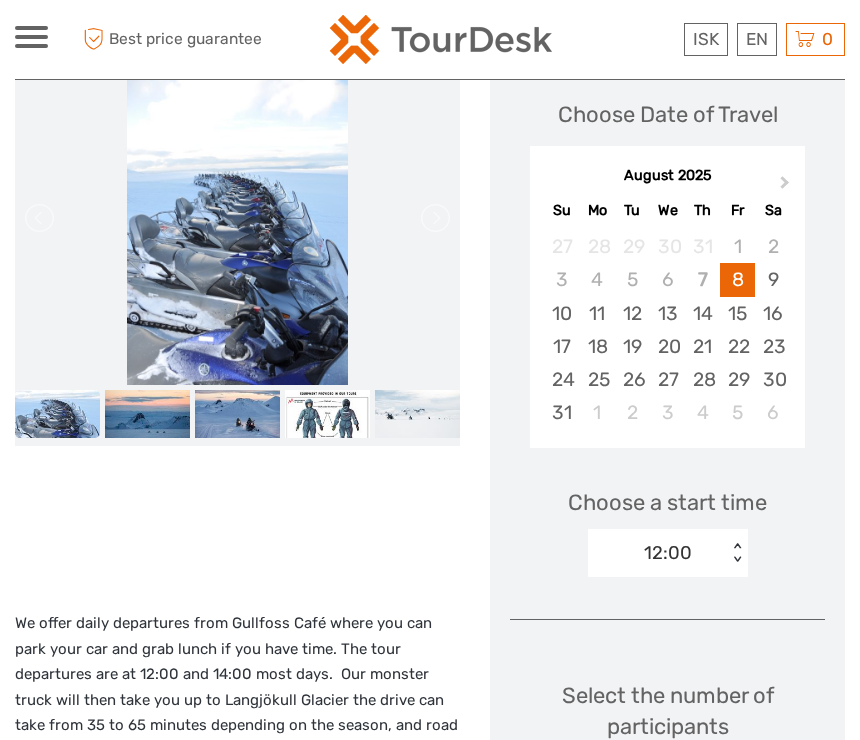 click at bounding box center (237, 414) 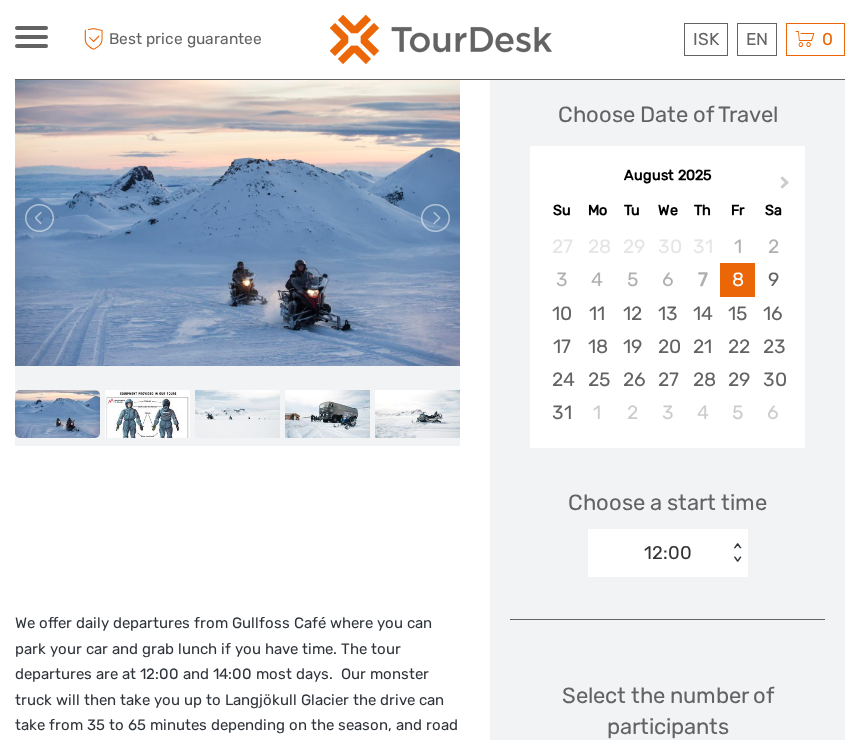 click at bounding box center (327, 414) 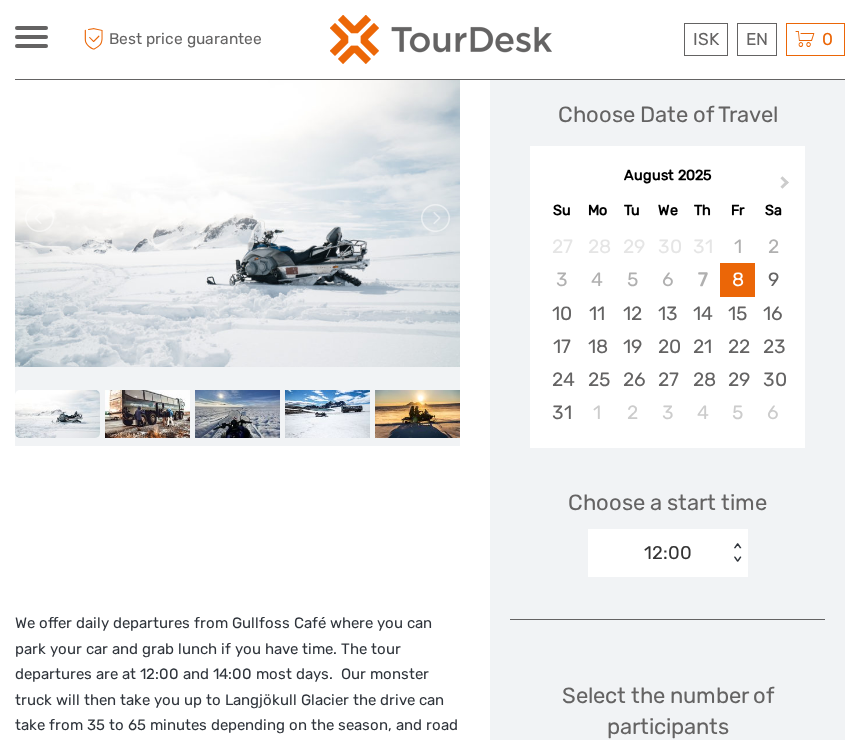 click at bounding box center (417, 414) 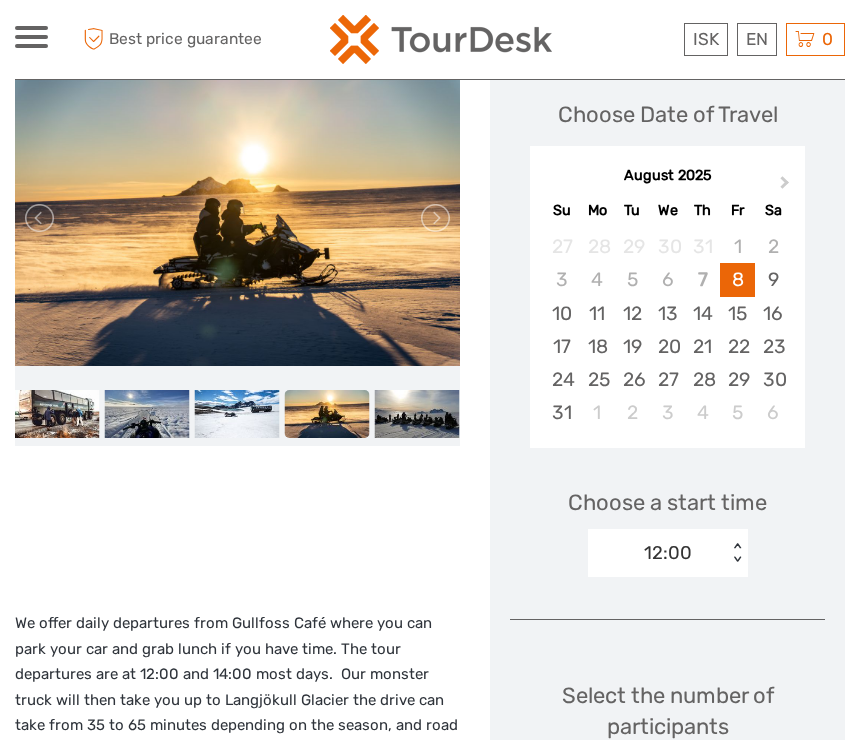 click at bounding box center (57, 414) 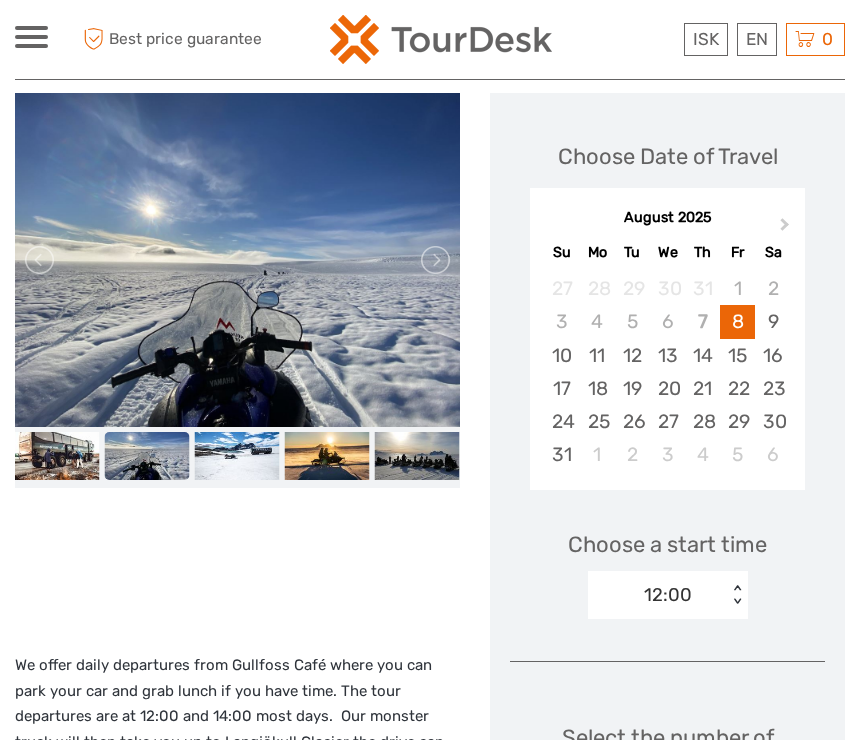 scroll, scrollTop: 274, scrollLeft: 0, axis: vertical 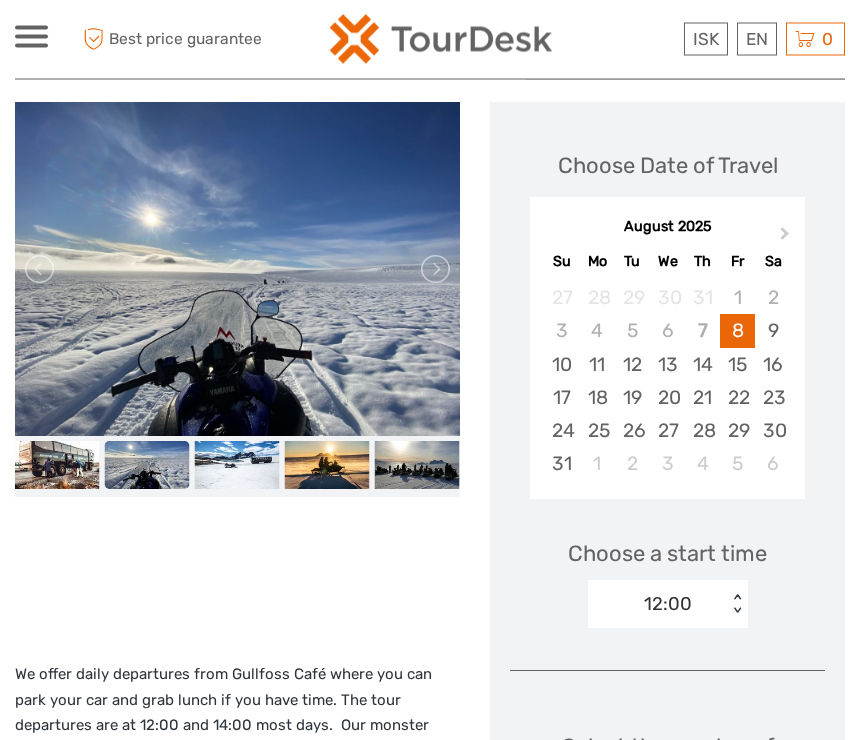 click at bounding box center (237, 373) 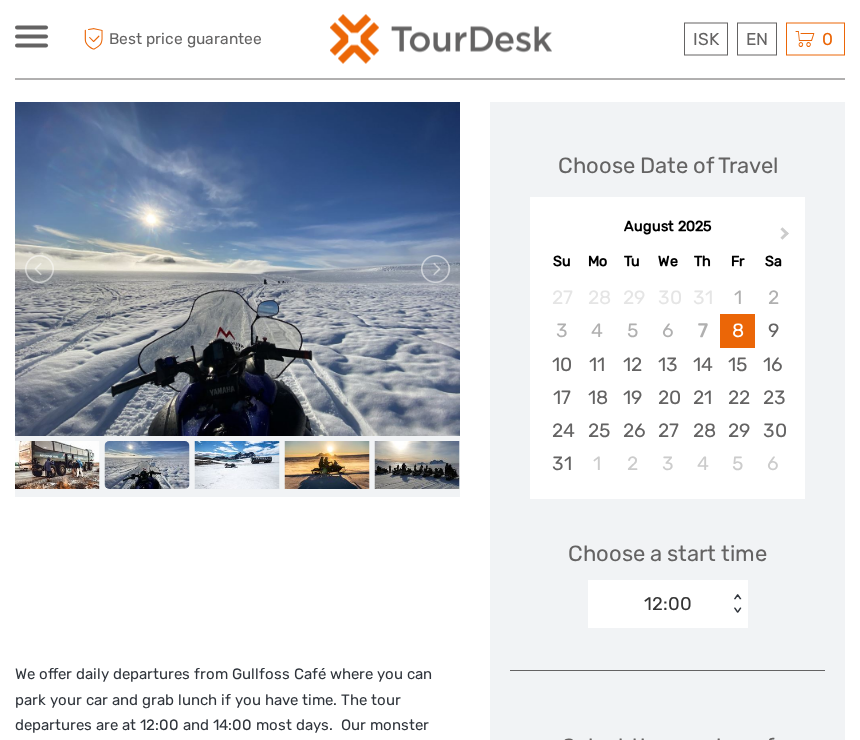 click at bounding box center [41, 270] 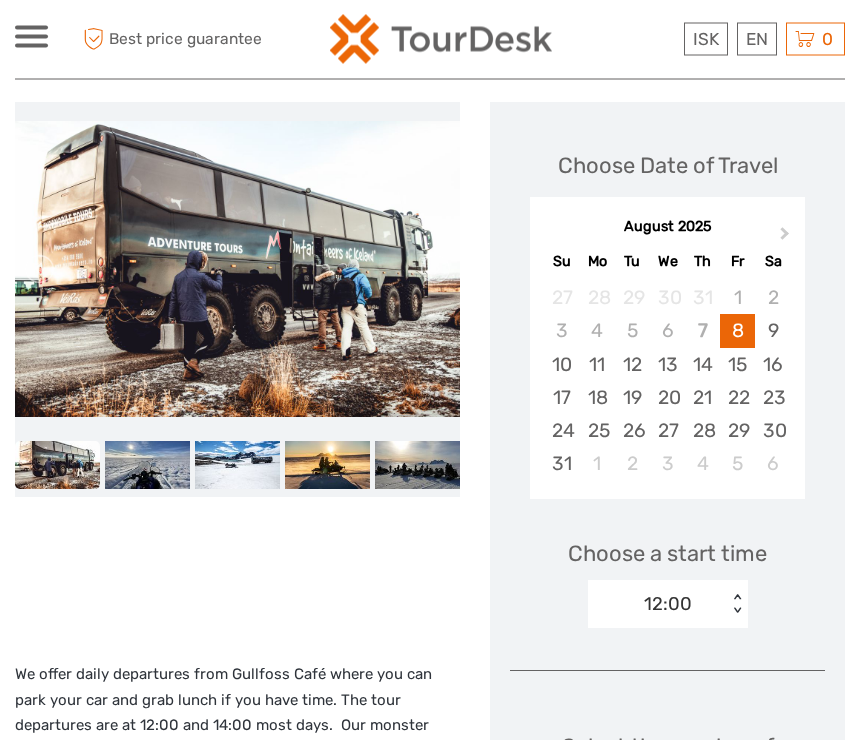 scroll, scrollTop: 275, scrollLeft: 0, axis: vertical 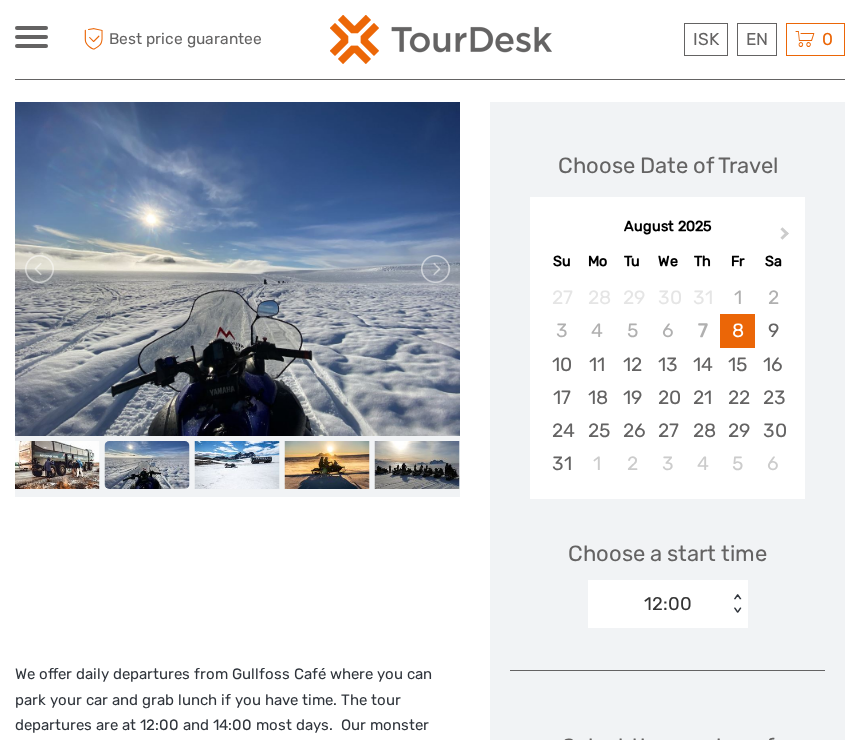 click at bounding box center [434, 269] 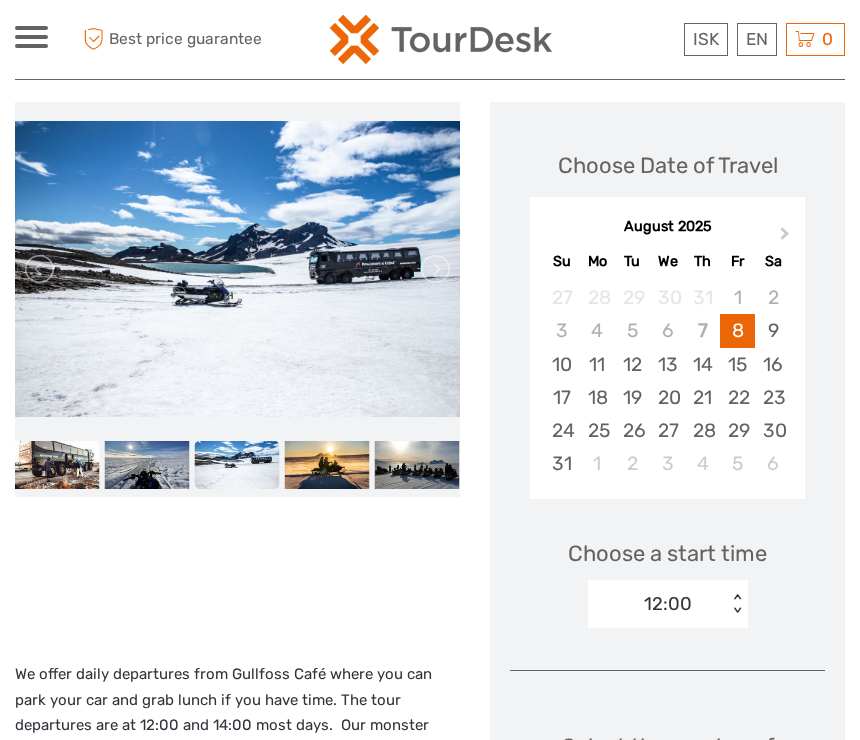 click at bounding box center [434, 269] 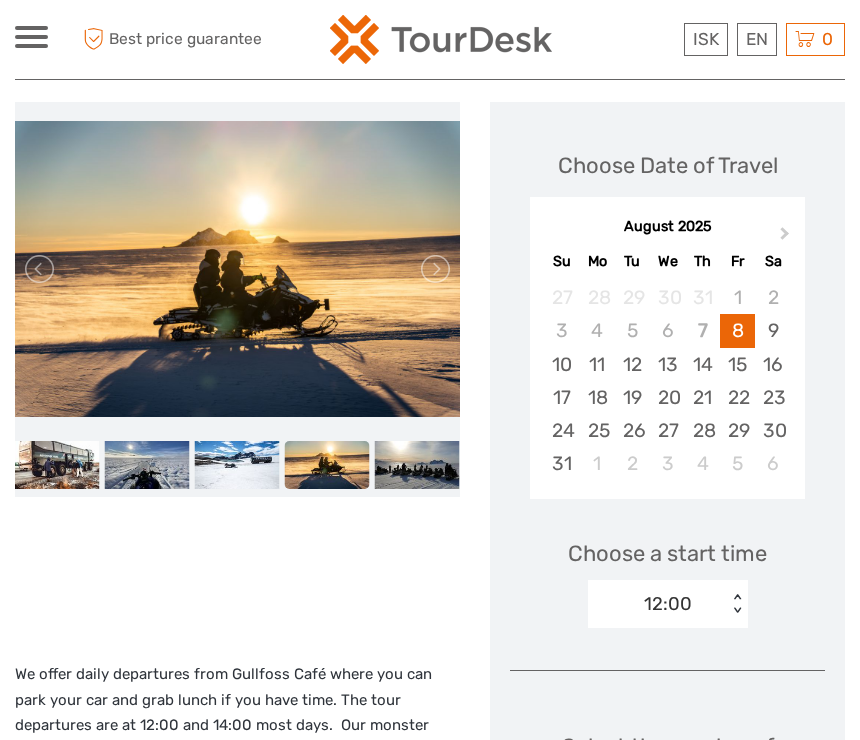 click at bounding box center (434, 269) 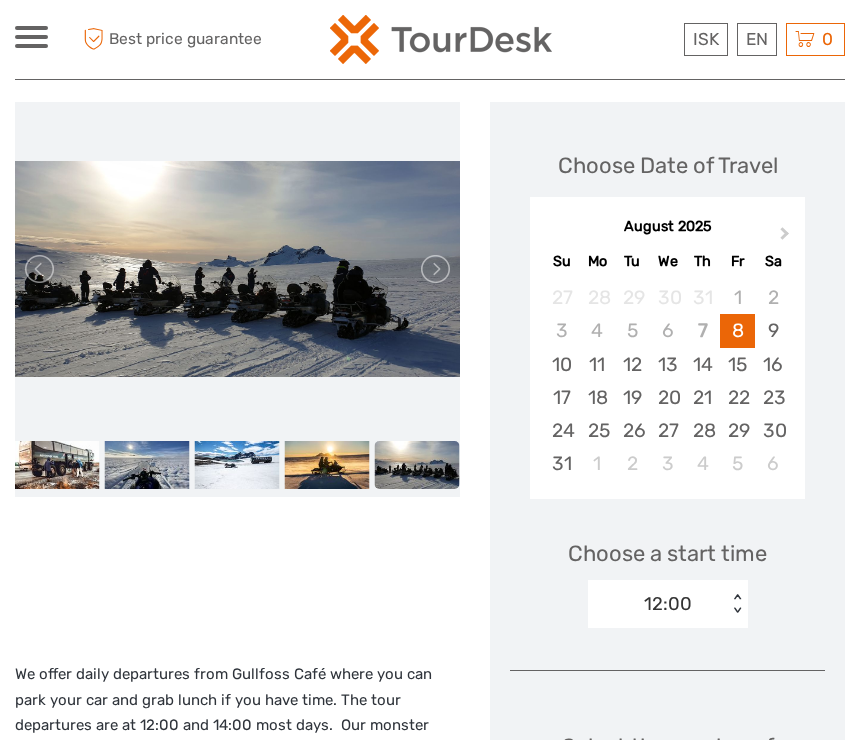 click at bounding box center (434, 269) 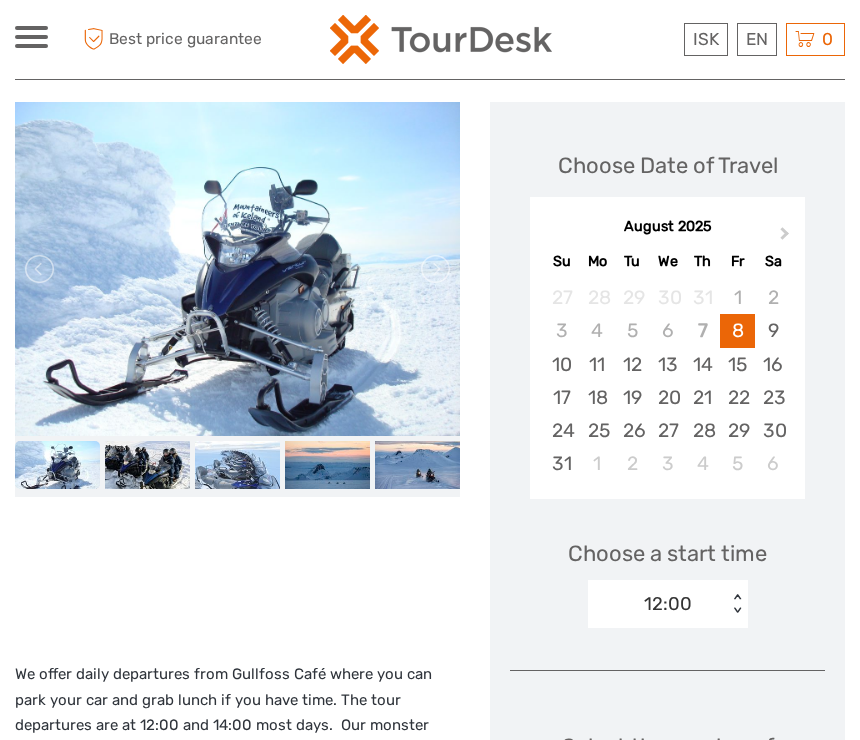 click at bounding box center (434, 269) 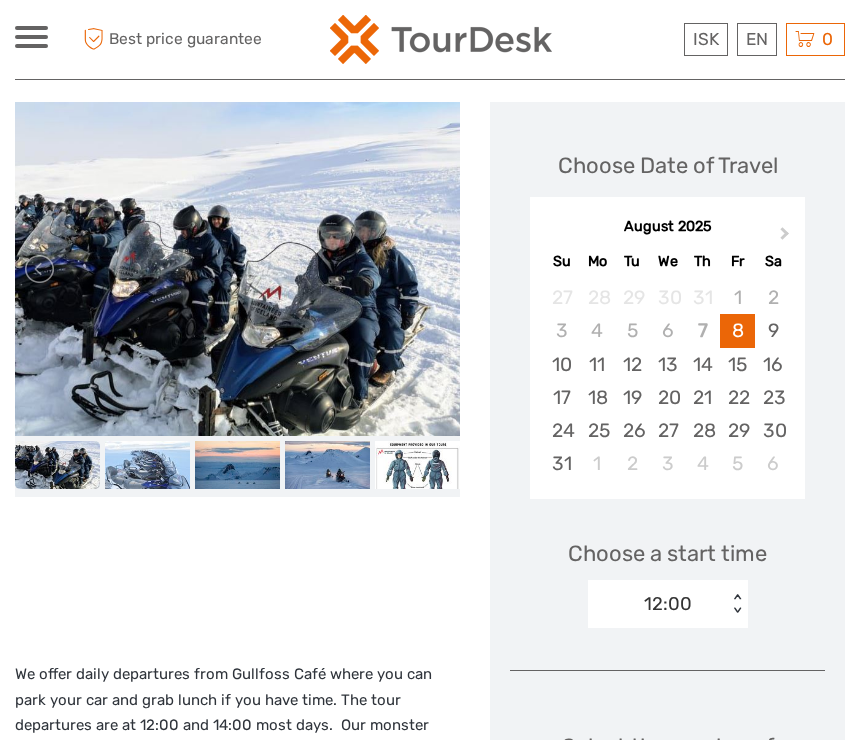 click at bounding box center [434, 269] 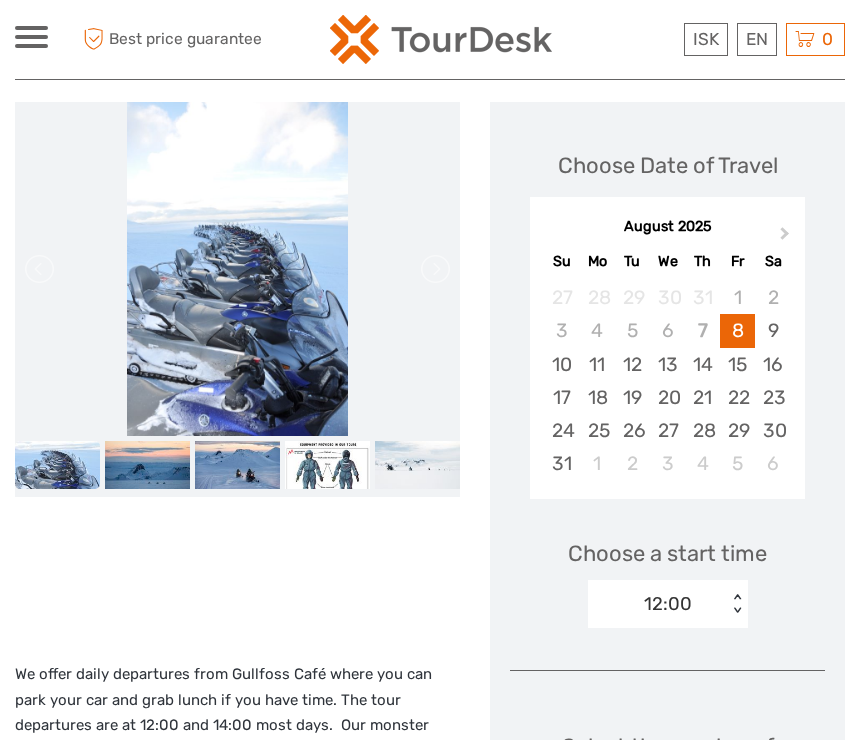click at bounding box center [434, 269] 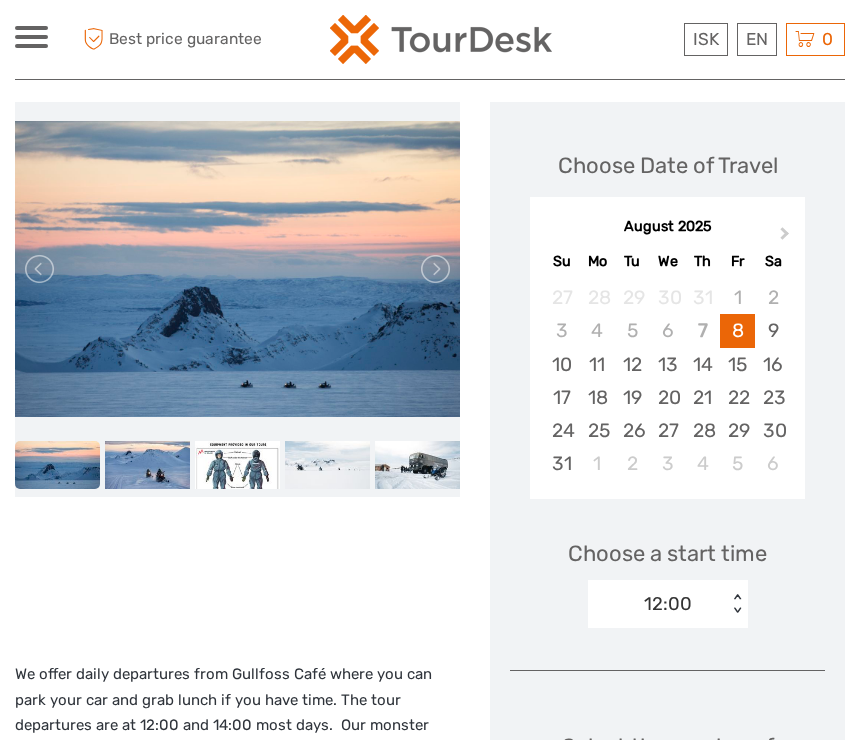 click at bounding box center (434, 269) 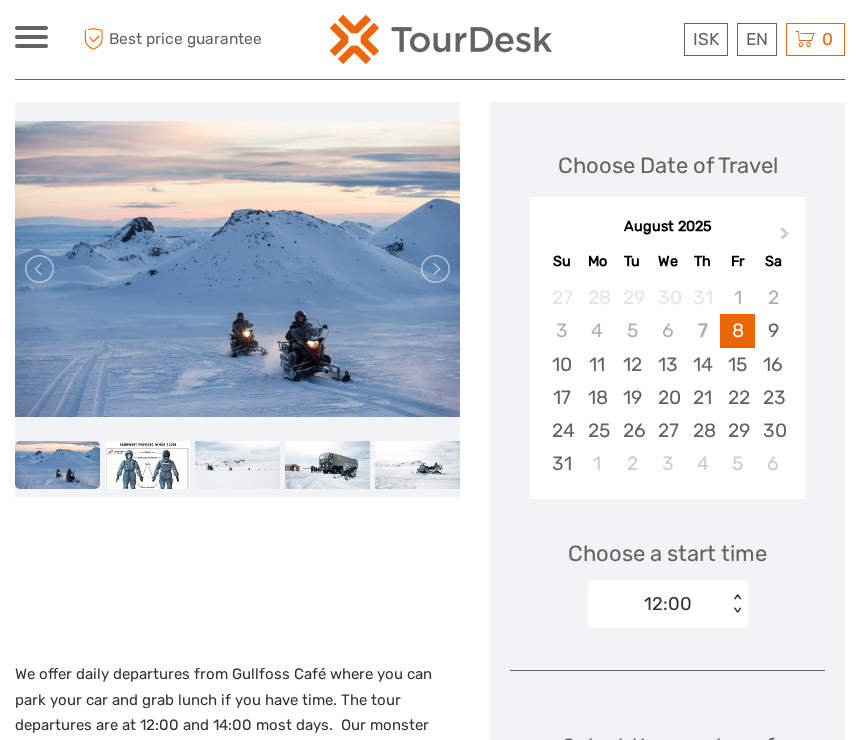 click at bounding box center [434, 269] 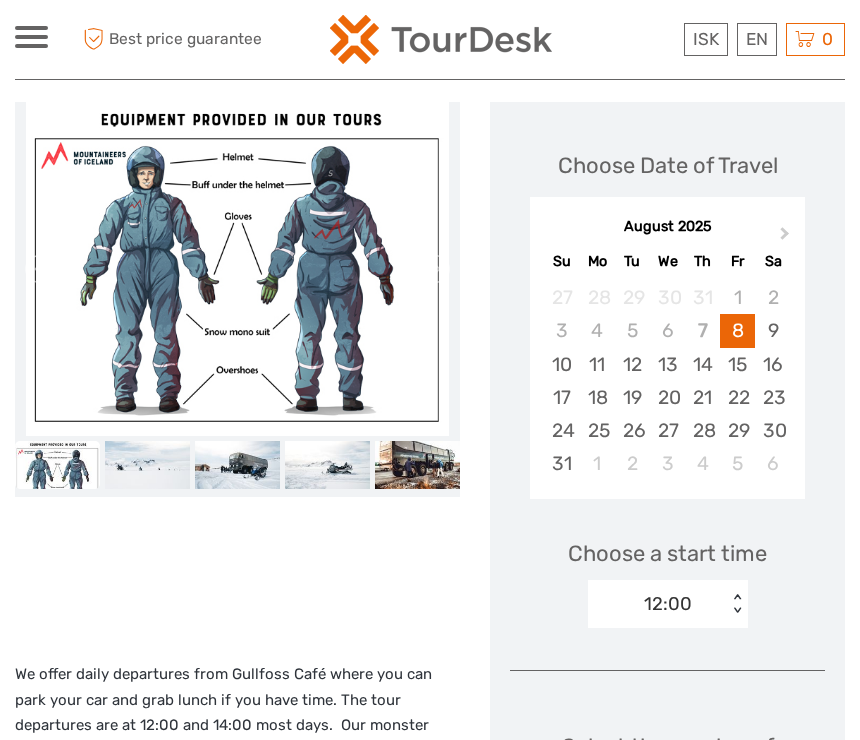 click at bounding box center (434, 269) 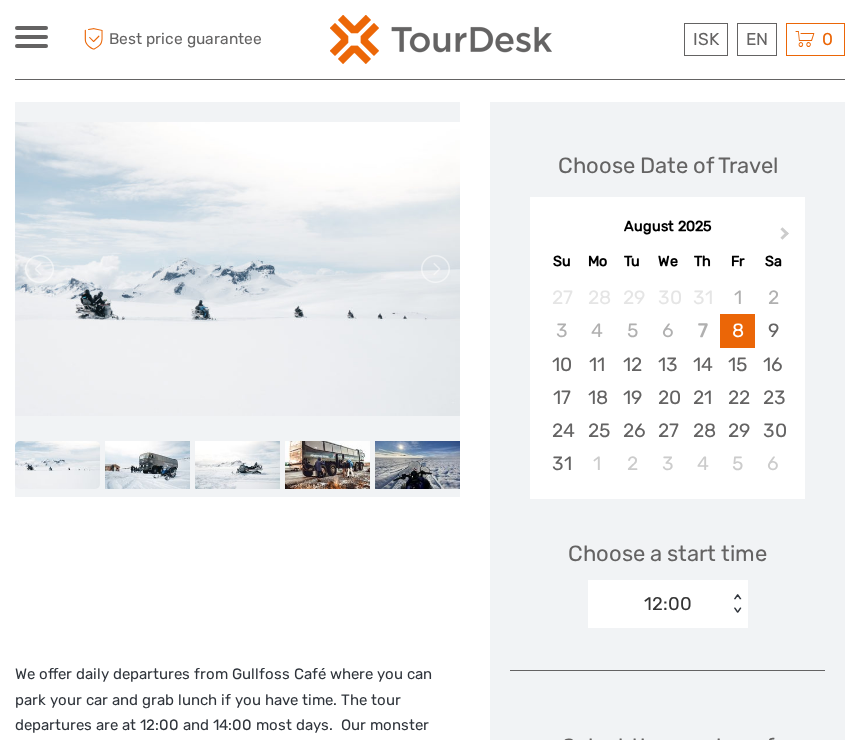 click at bounding box center [434, 269] 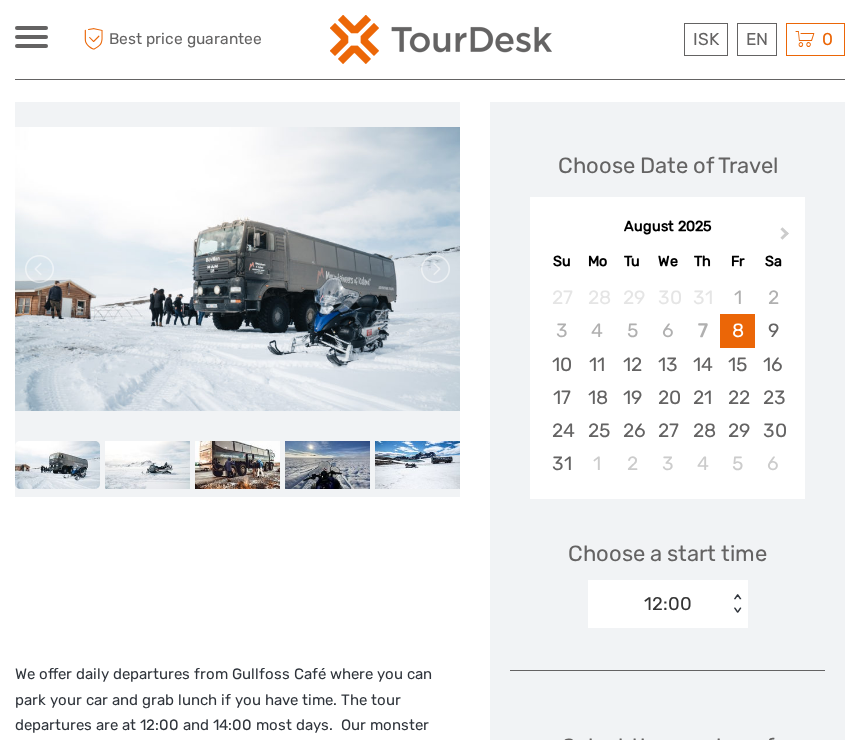 click at bounding box center (41, 269) 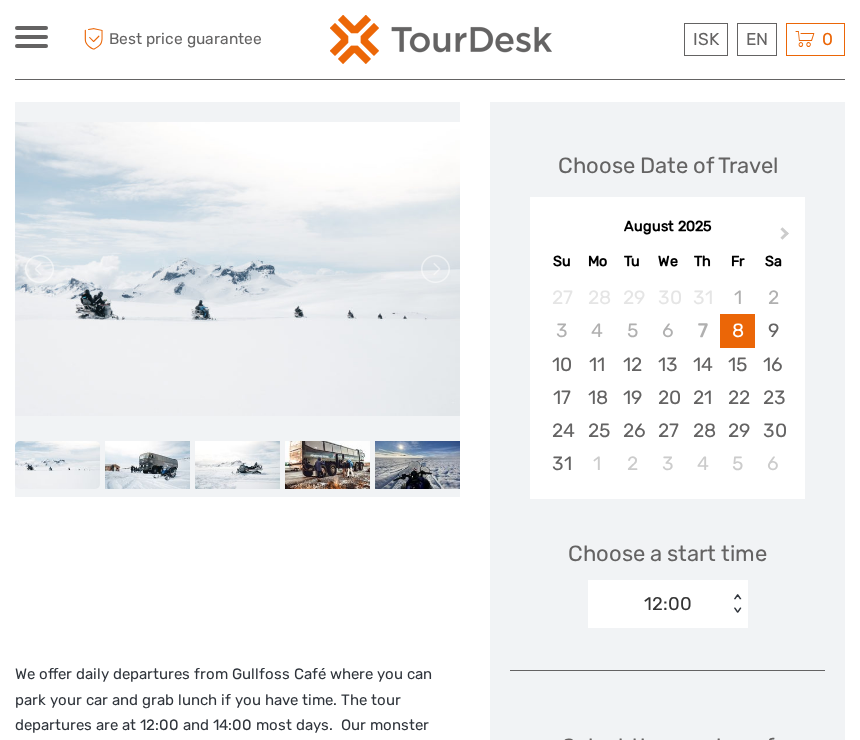 click at bounding box center [41, 269] 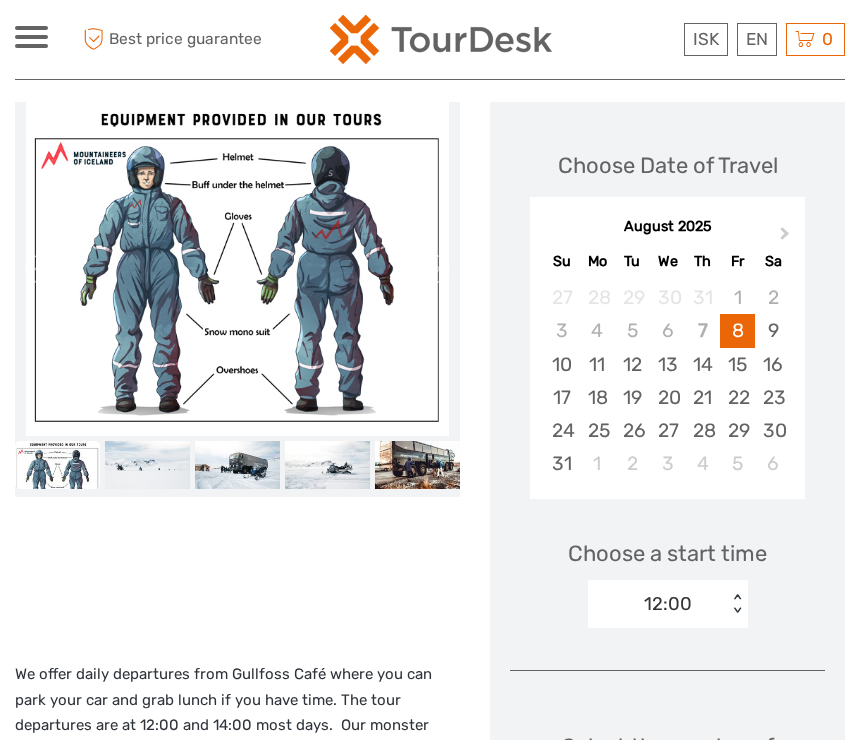 click on "ISK
ISK
€
$
£
EN
English
Español
Deutsch
Tours
Multi-day tours
Transfers
Car rental
More
Food & drink
Travel Articles
Food & drink
Travel Articles
Best price guarantee
Best price guarantee
ISK
ISK
€
$
£
EN
English
Español
Deutsch
0" at bounding box center [430, 1745] 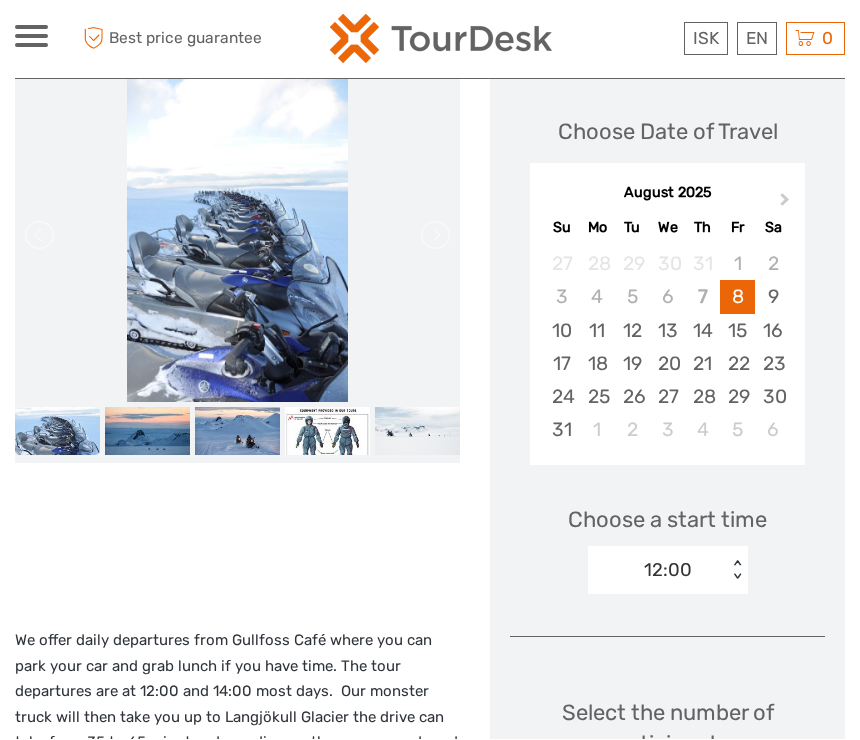scroll, scrollTop: 309, scrollLeft: 0, axis: vertical 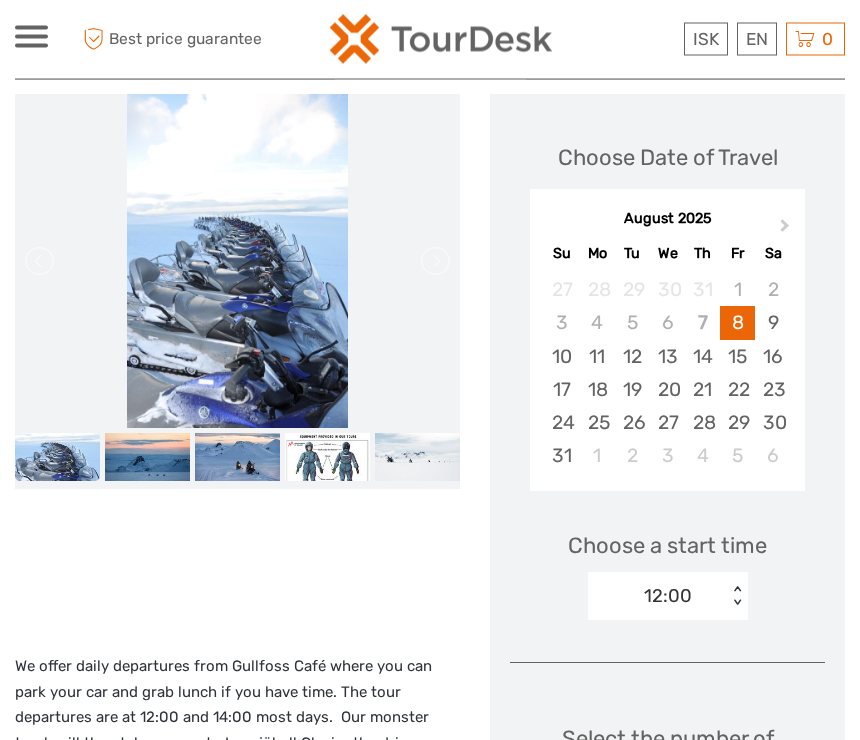 click on "9" at bounding box center (772, 323) 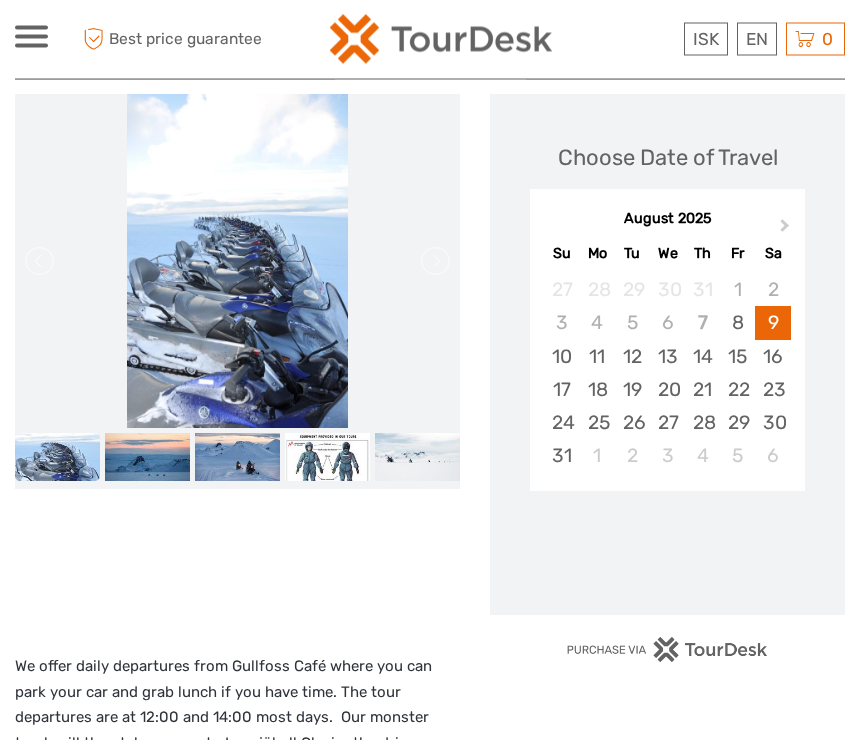scroll, scrollTop: 283, scrollLeft: 0, axis: vertical 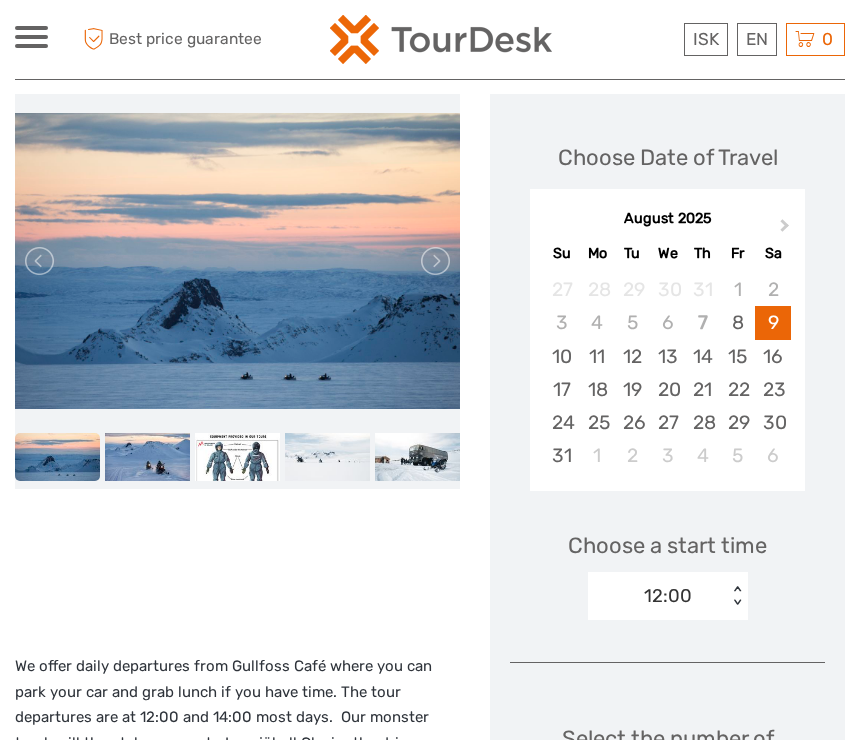 click on "8" at bounding box center (737, 322) 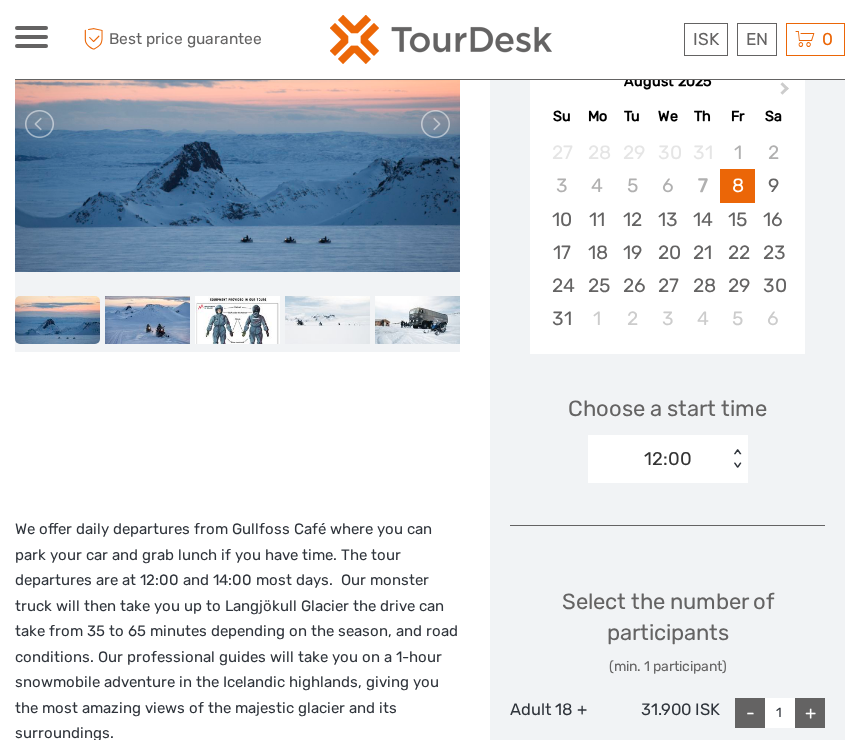 scroll, scrollTop: 491, scrollLeft: 0, axis: vertical 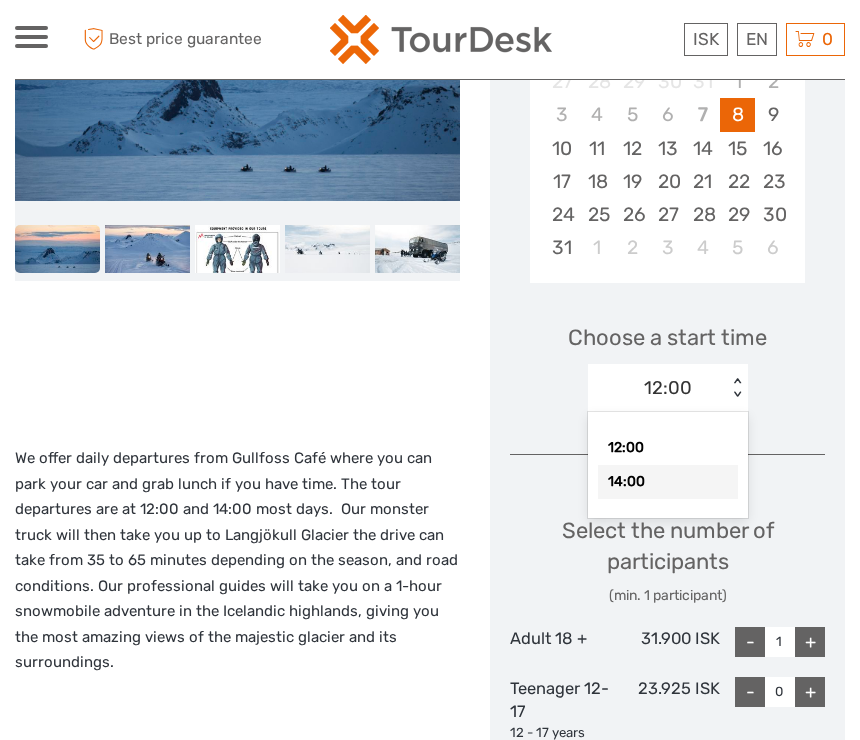 click on "14:00" at bounding box center [668, 482] 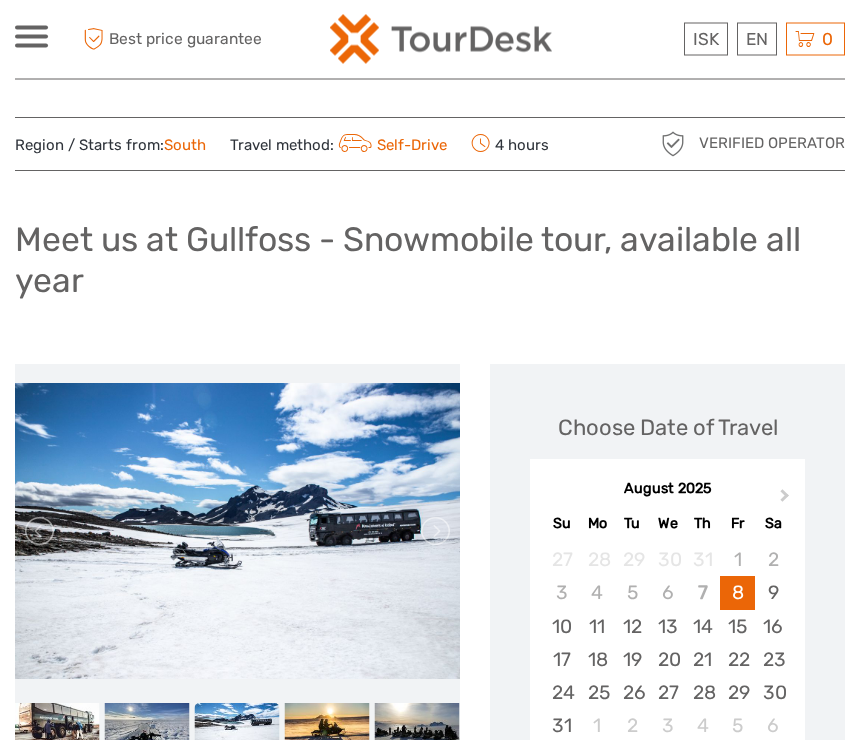 scroll, scrollTop: 0, scrollLeft: 0, axis: both 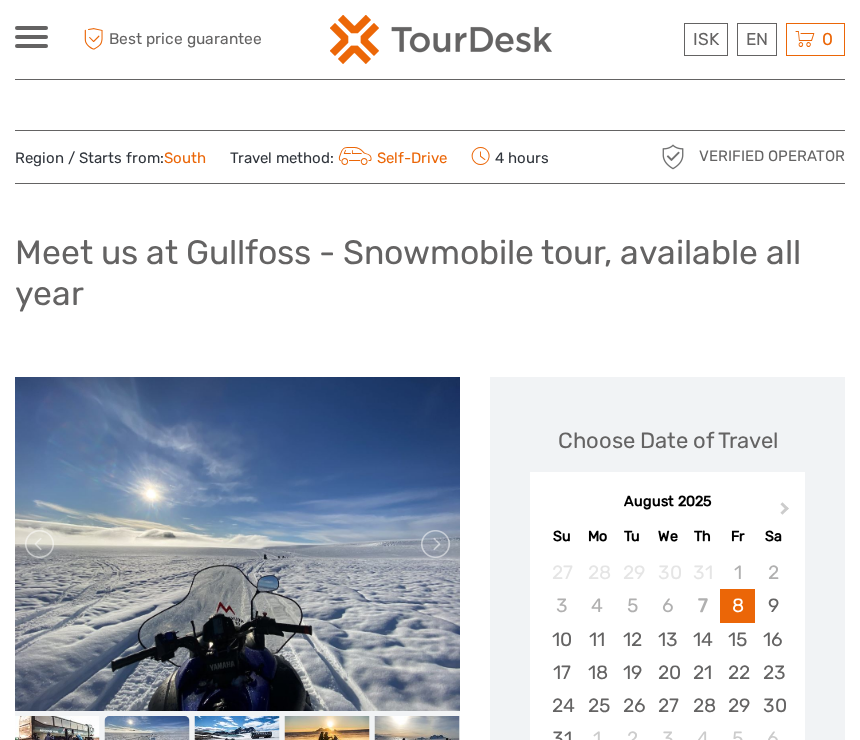 click at bounding box center (434, 544) 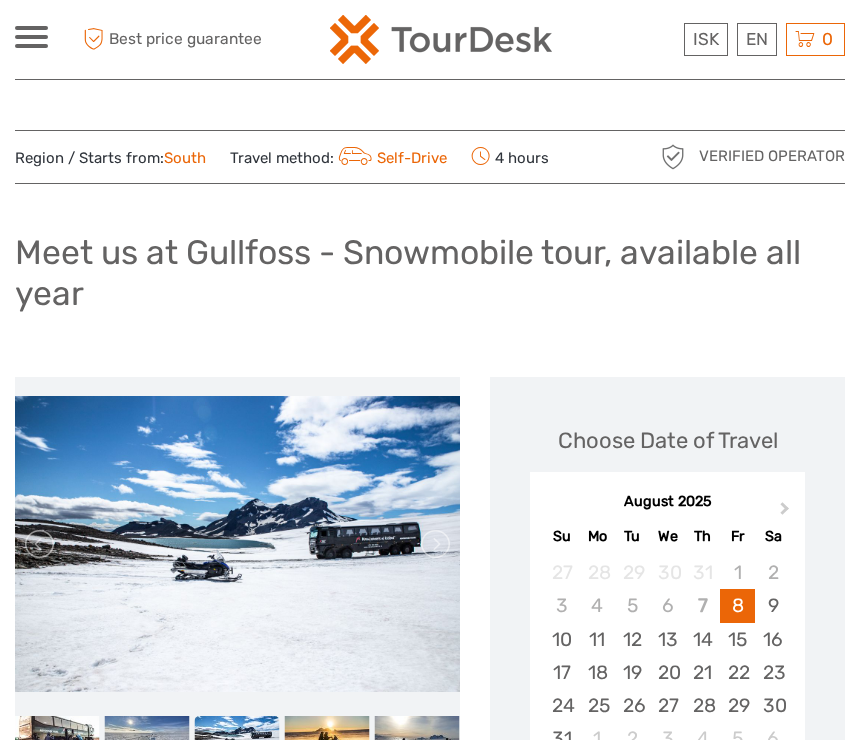 click at bounding box center [434, 544] 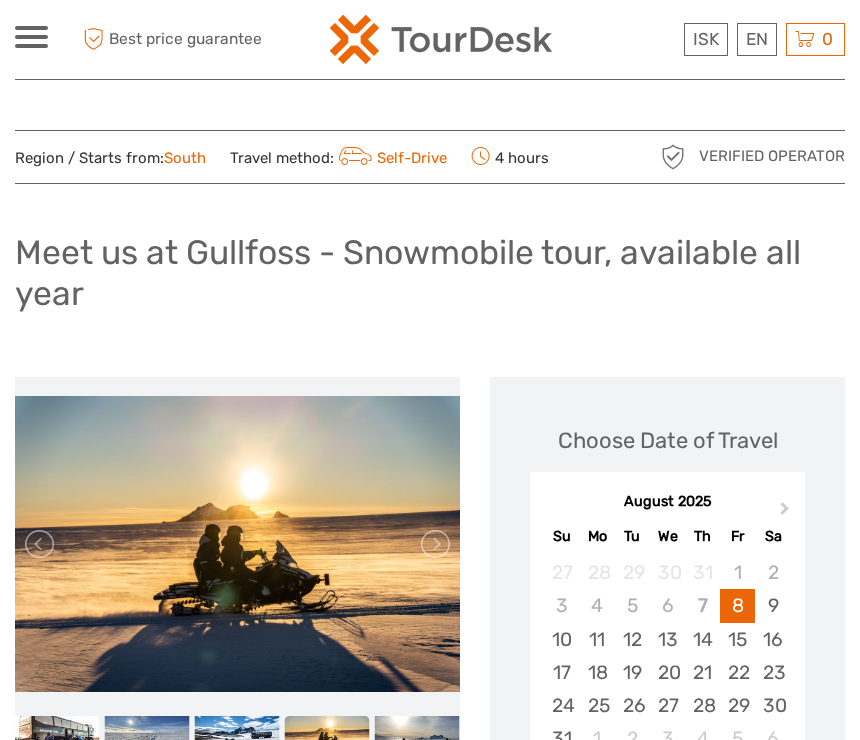 click at bounding box center (434, 544) 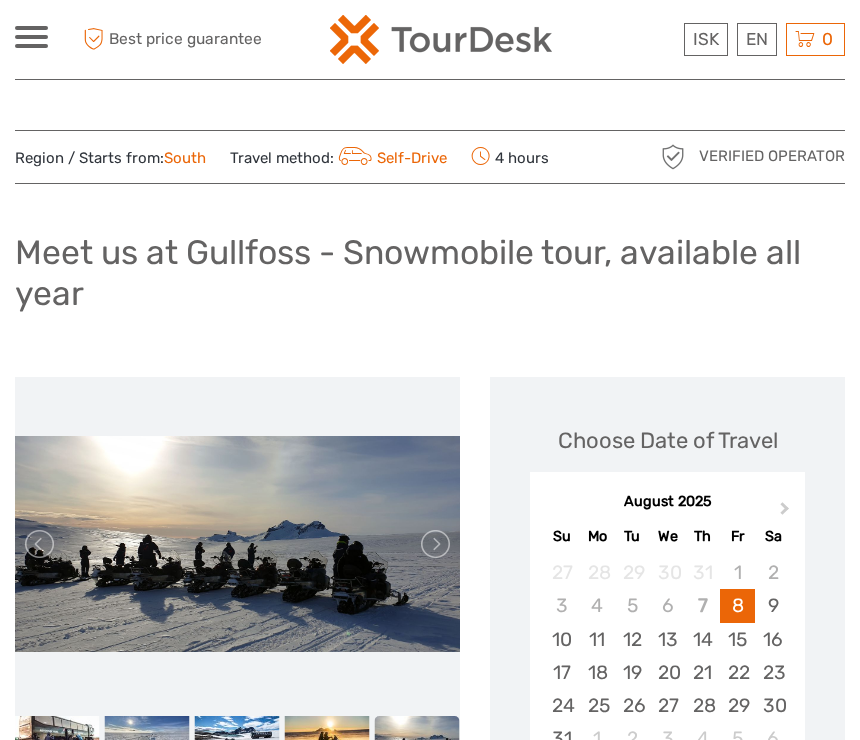 click at bounding box center [434, 544] 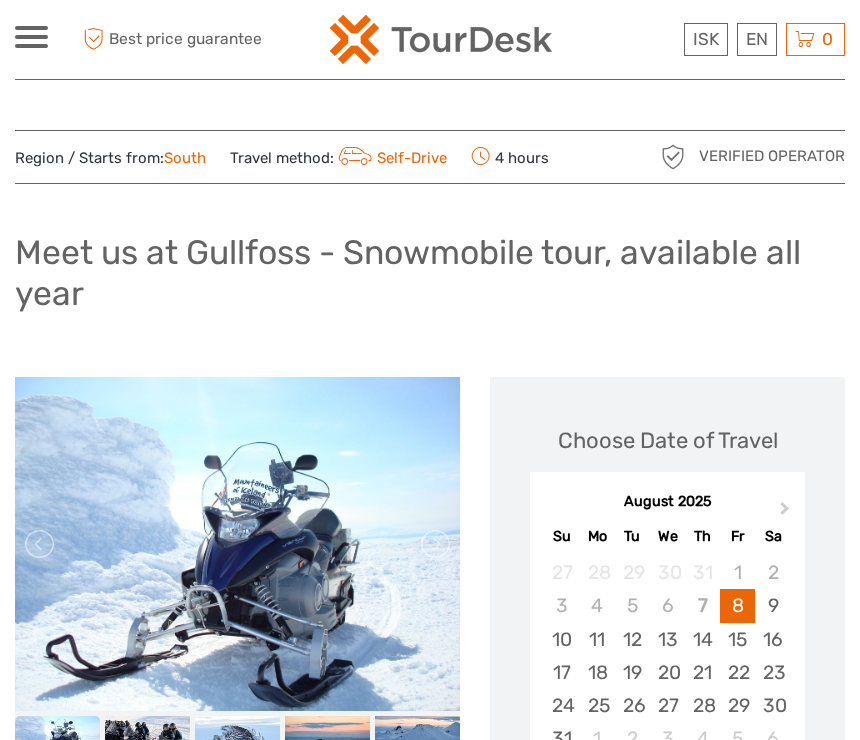 click at bounding box center [237, 544] 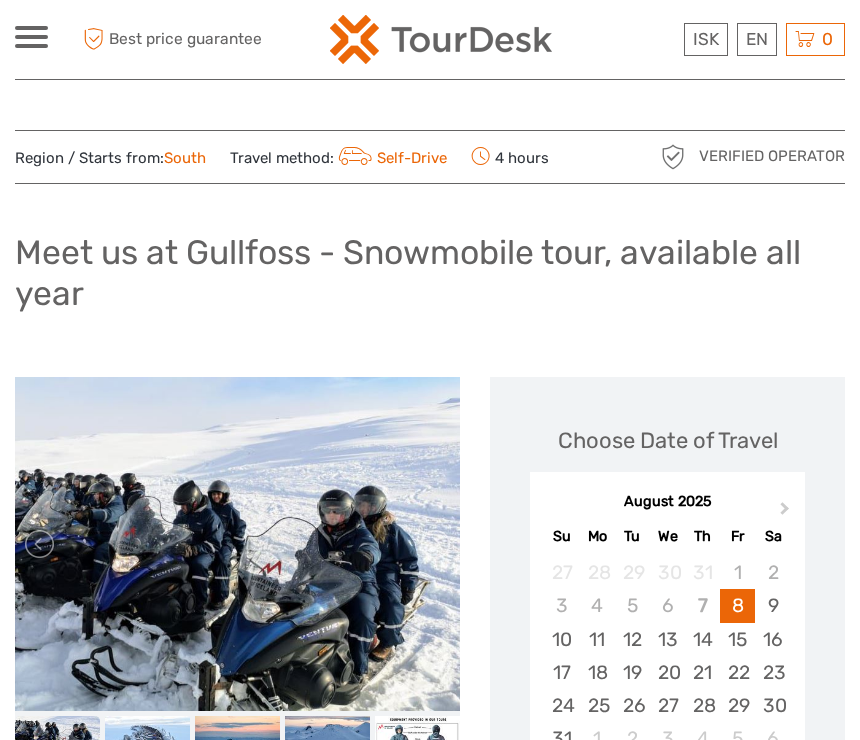 click at bounding box center [237, 544] 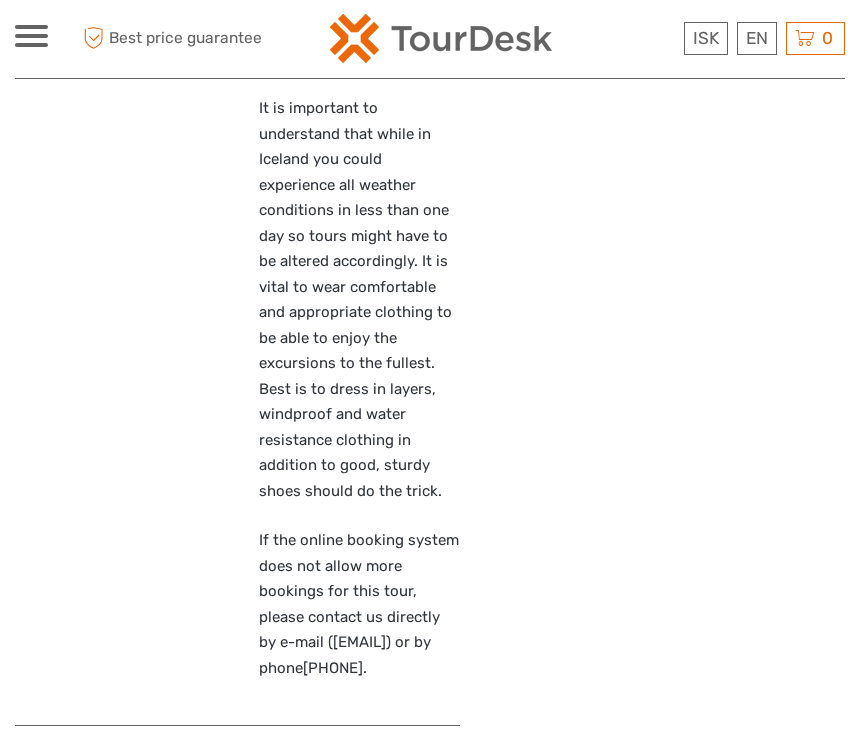 scroll, scrollTop: 1893, scrollLeft: 0, axis: vertical 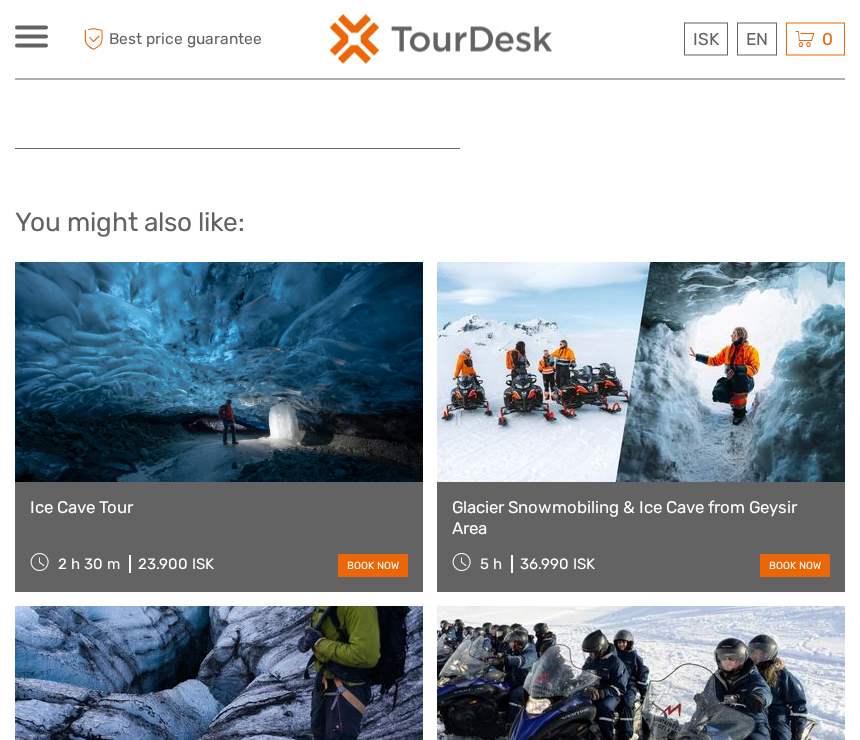 click at bounding box center (219, 373) 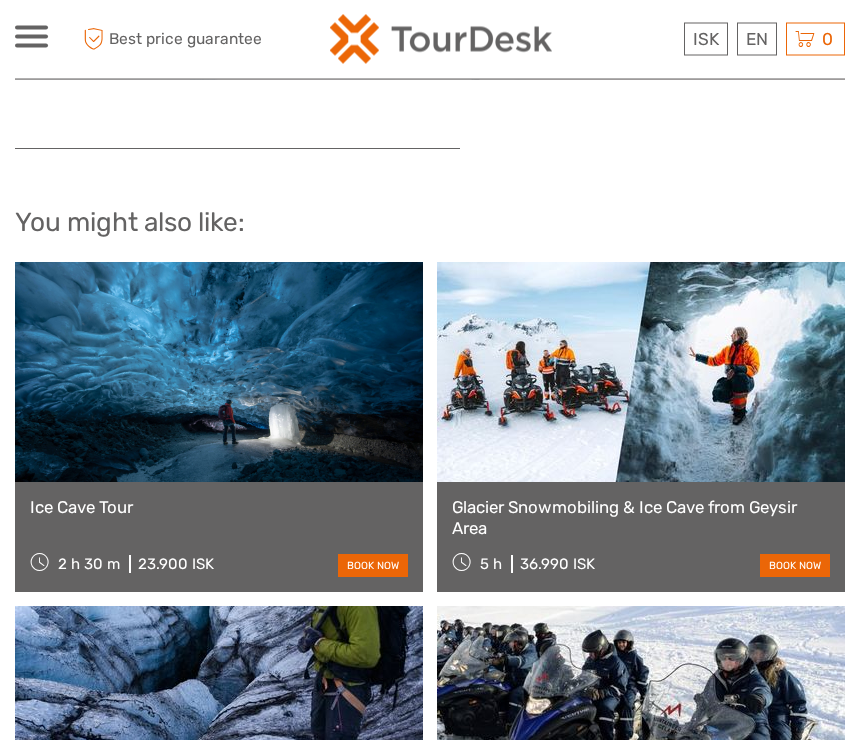scroll, scrollTop: 4188, scrollLeft: 0, axis: vertical 